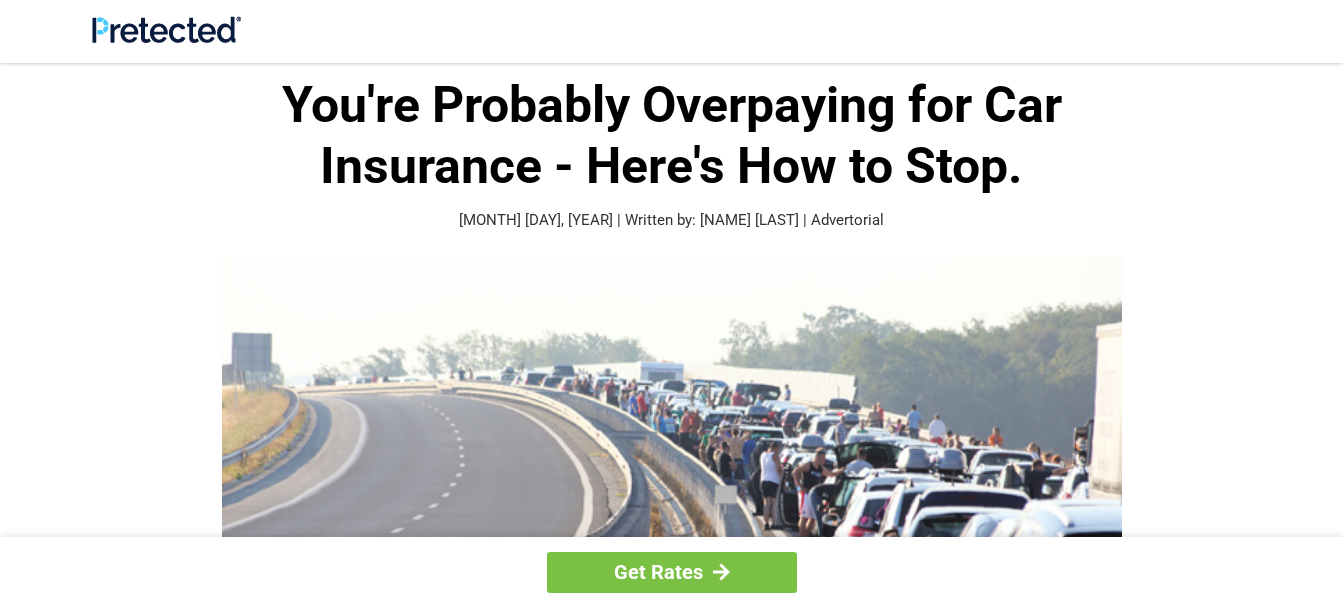 scroll, scrollTop: 0, scrollLeft: 0, axis: both 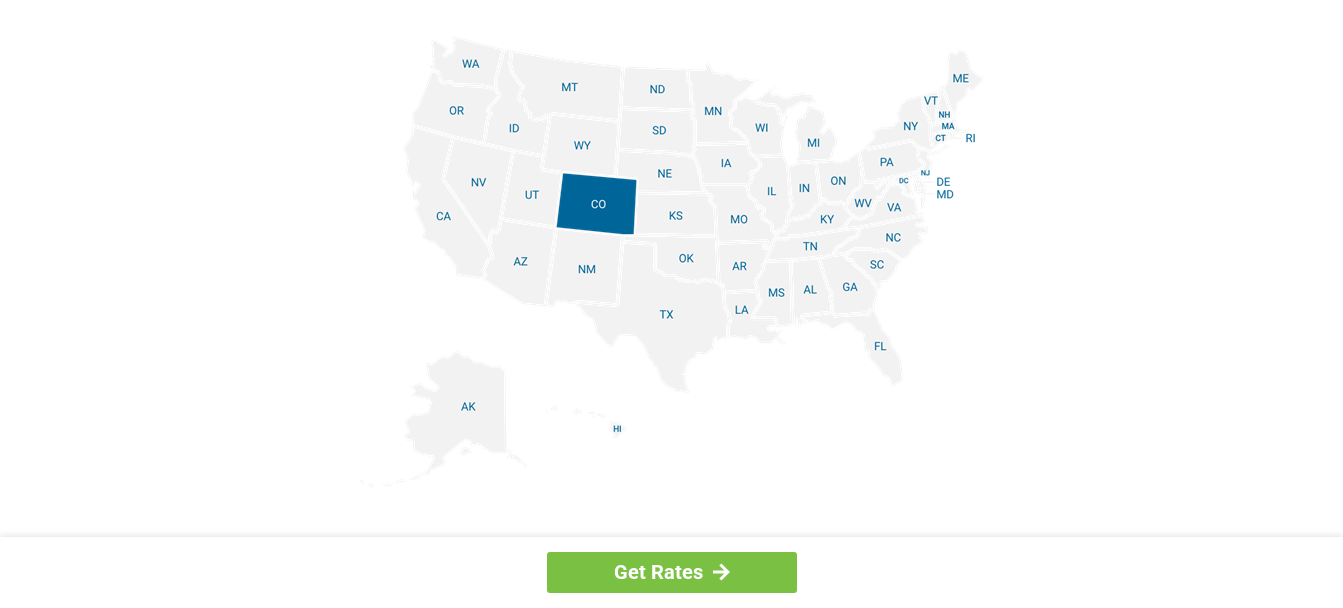 click at bounding box center [672, 261] 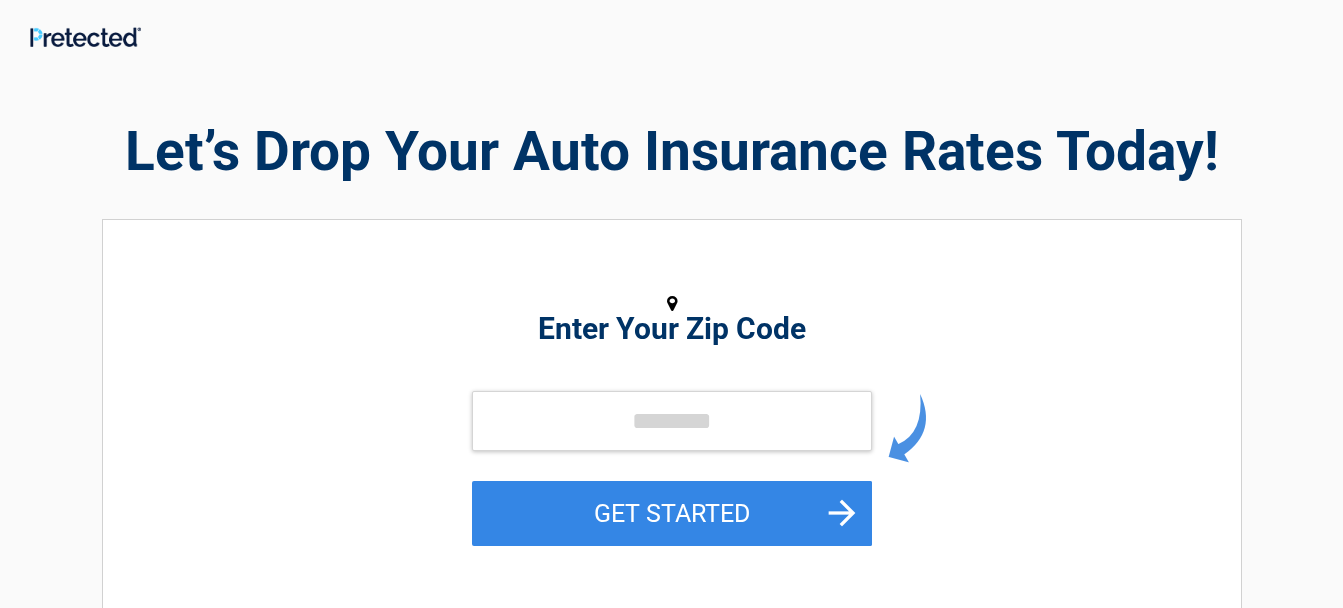 scroll, scrollTop: 0, scrollLeft: 0, axis: both 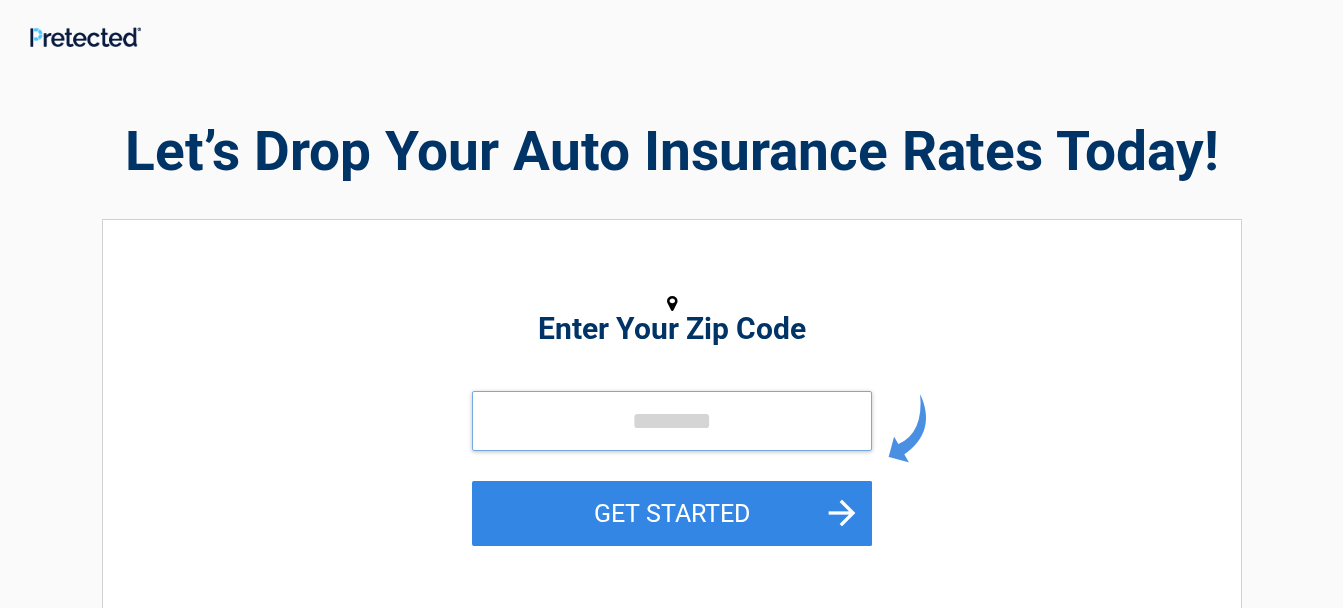click at bounding box center (672, 421) 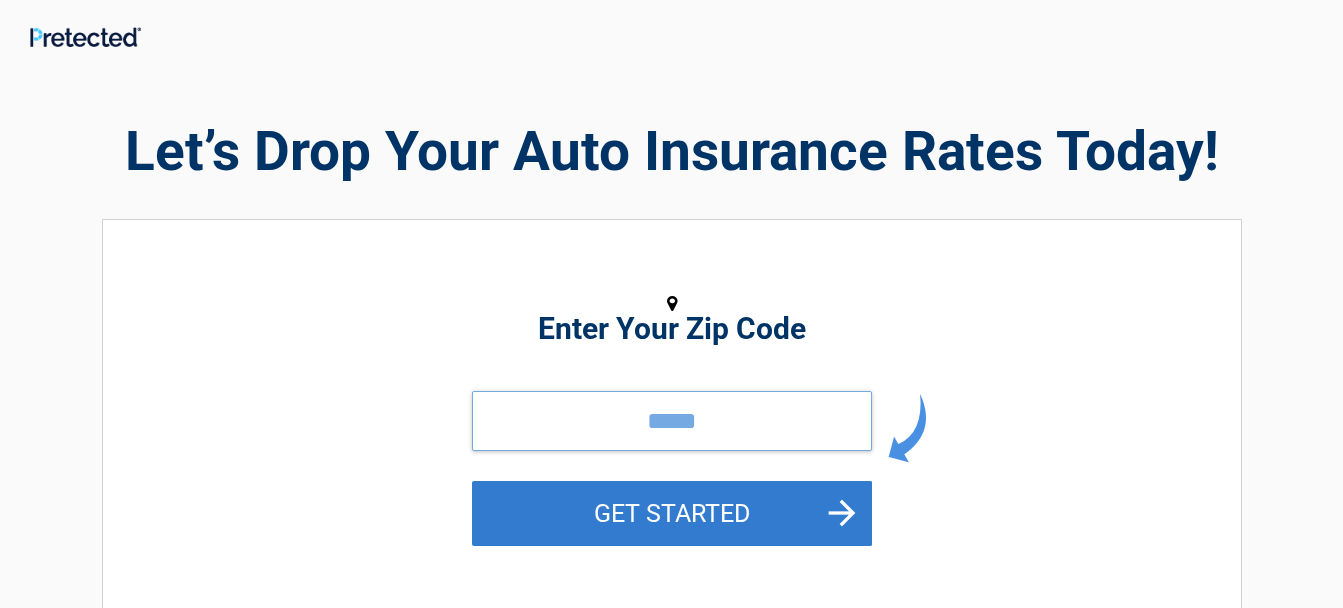 type on "*****" 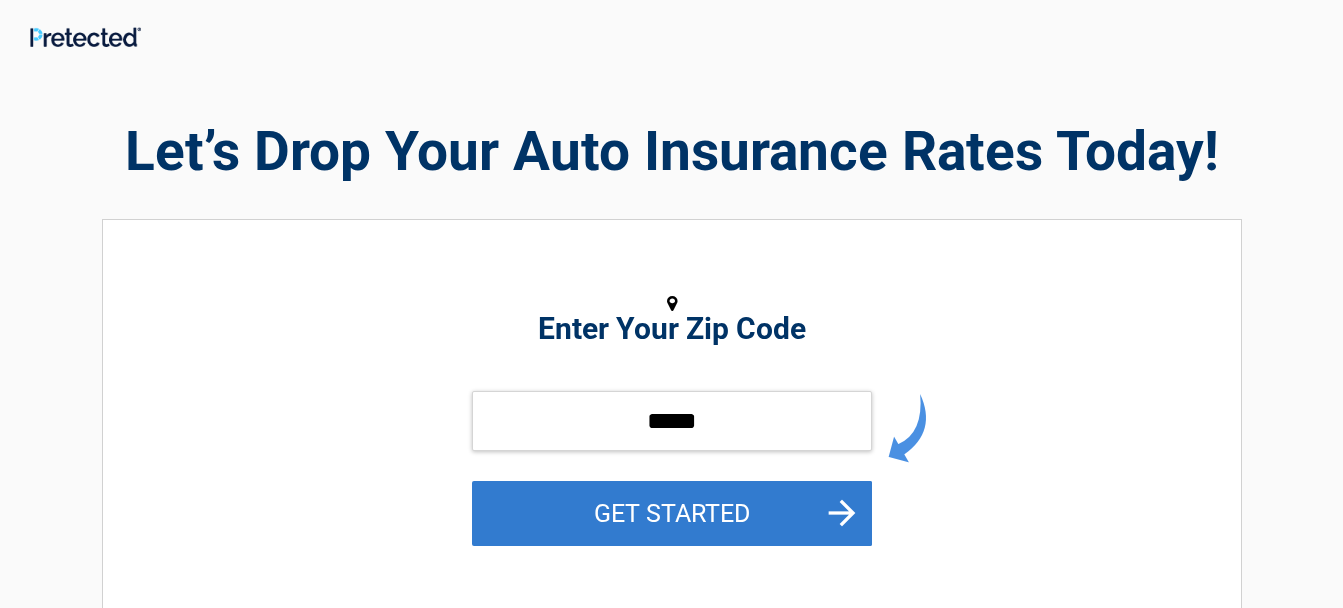 click on "GET STARTED" at bounding box center [672, 513] 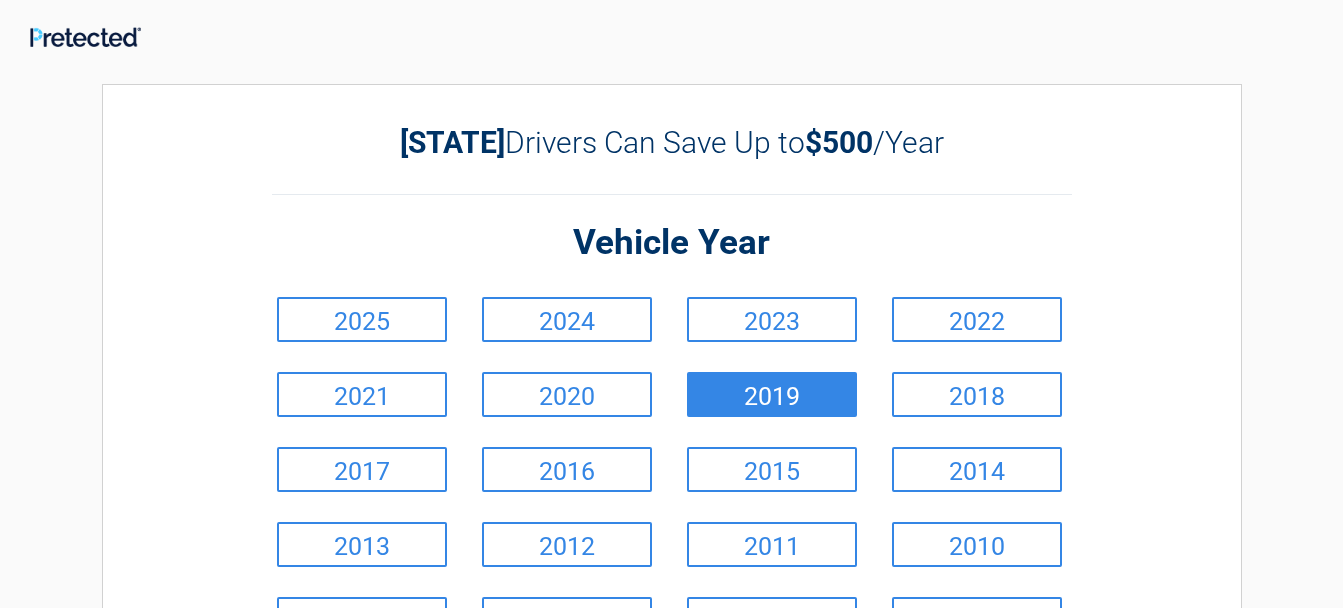 click on "2019" at bounding box center (772, 394) 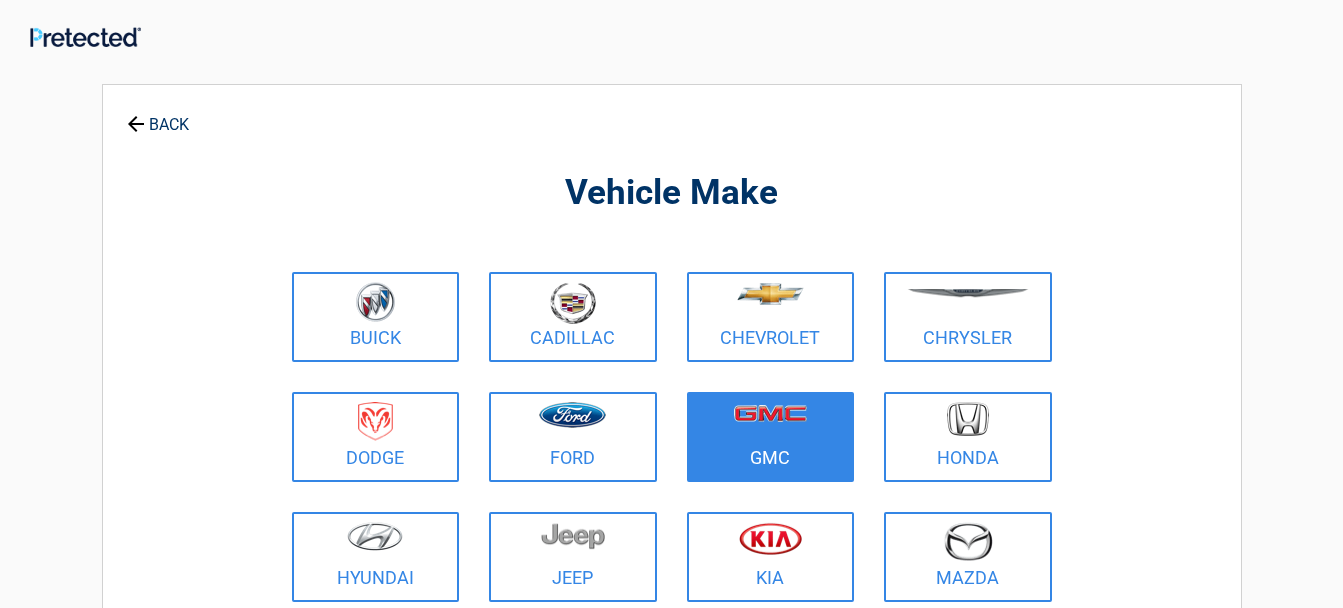 click at bounding box center (771, 424) 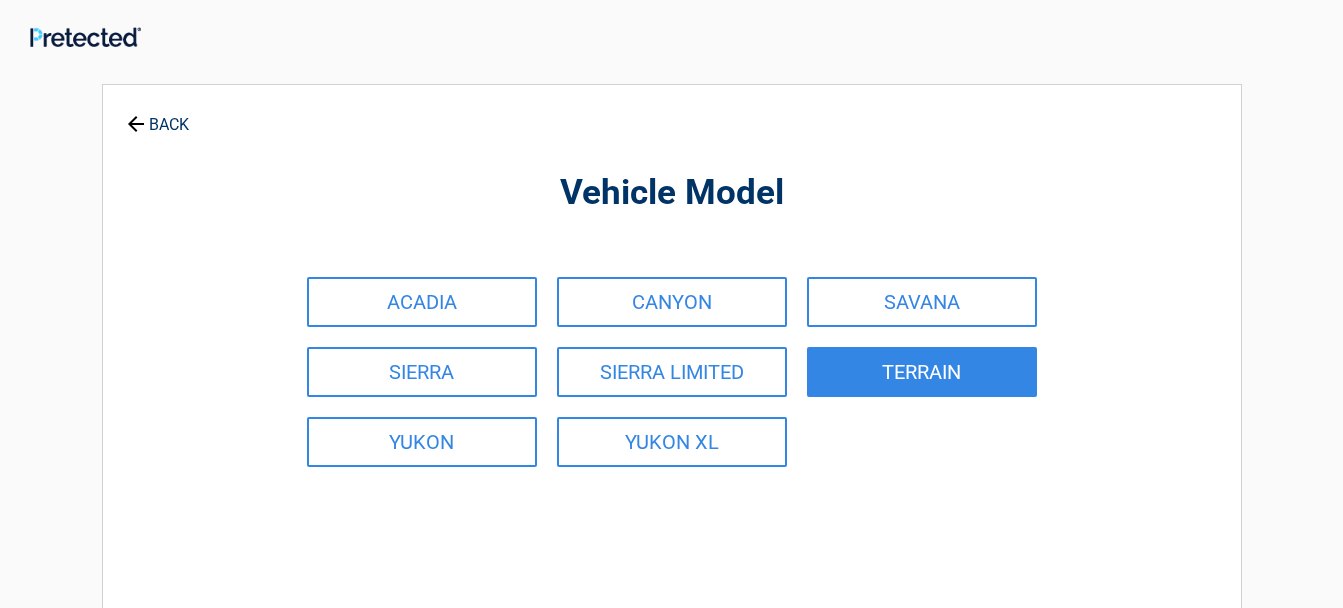 click on "TERRAIN" at bounding box center (922, 372) 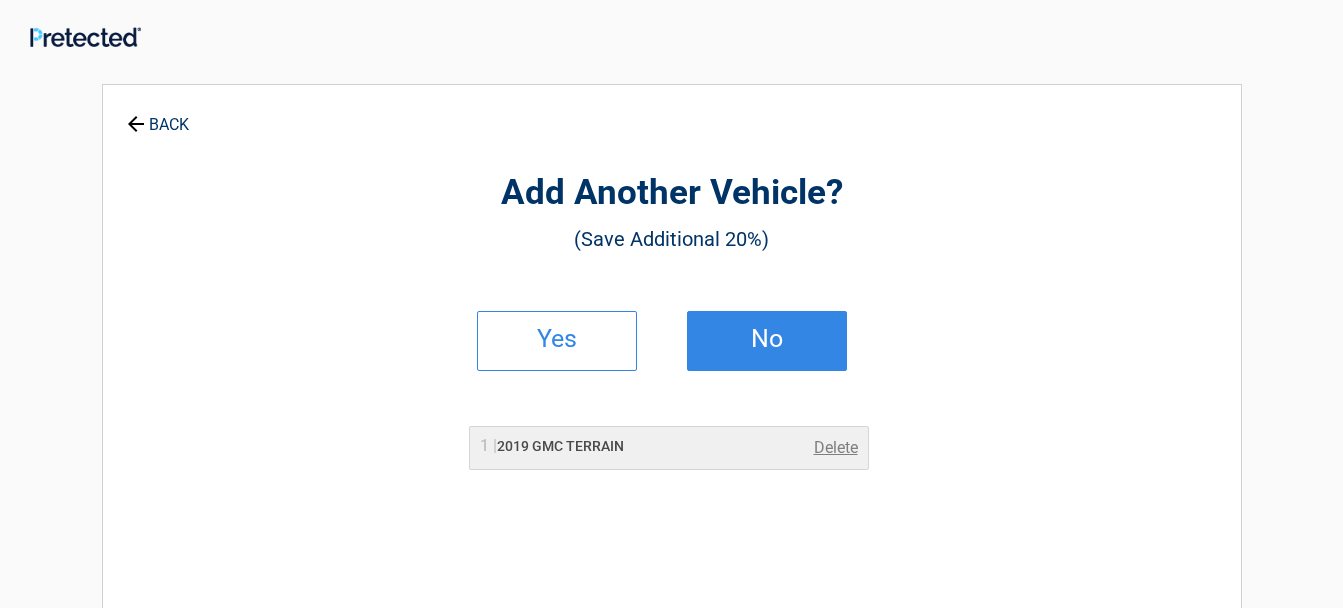 click on "No" at bounding box center (767, 339) 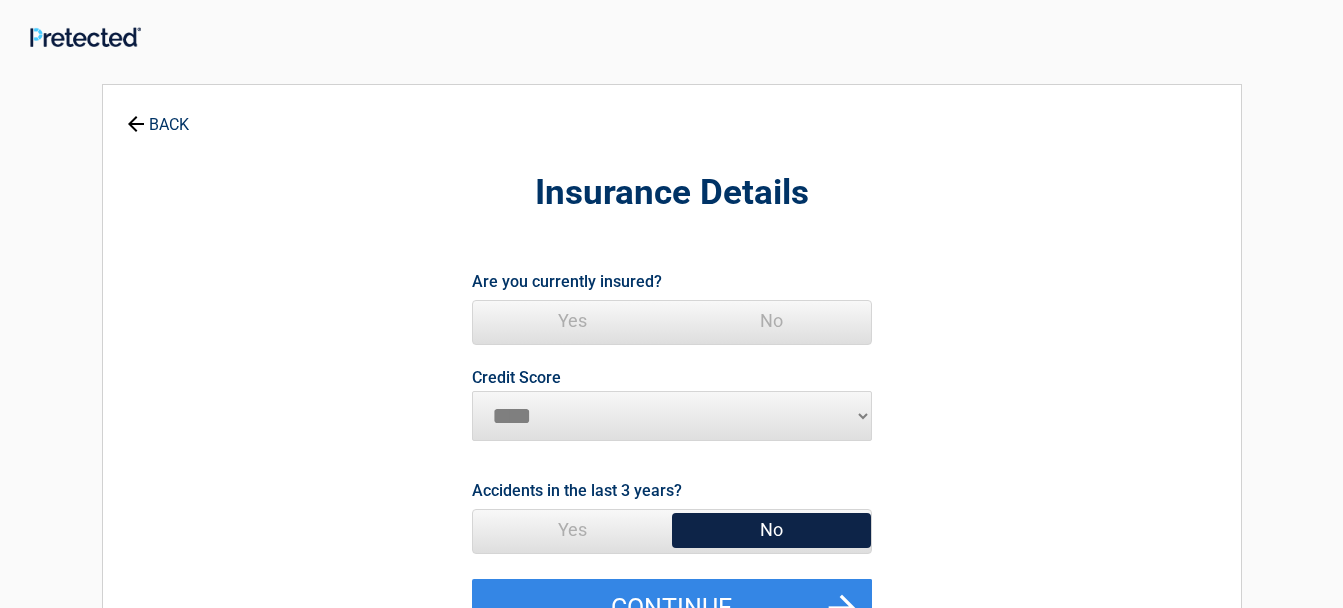 click on "Yes" at bounding box center [572, 321] 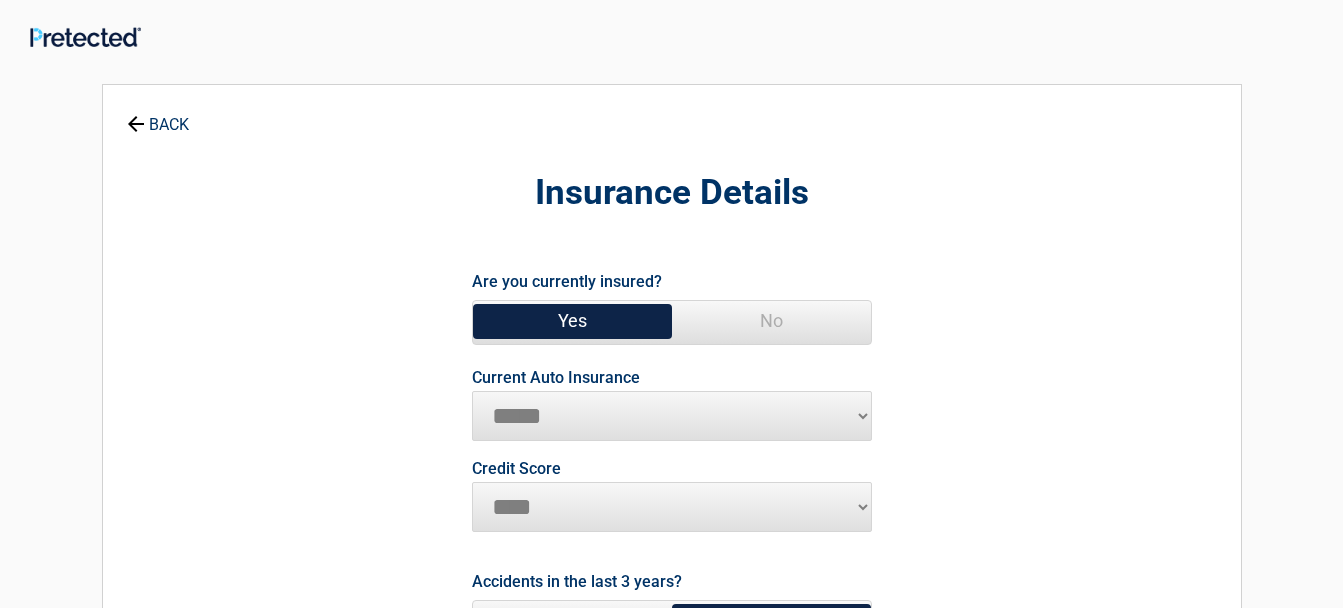 click on "**********" at bounding box center (672, 416) 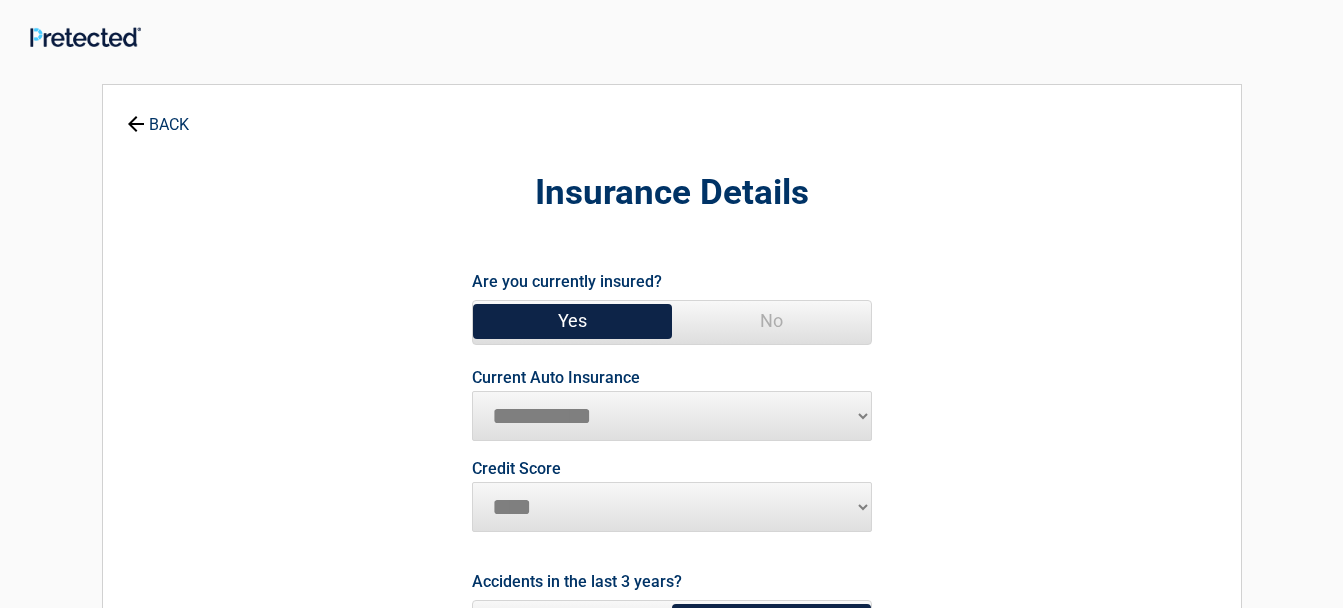 click on "**********" at bounding box center (672, 416) 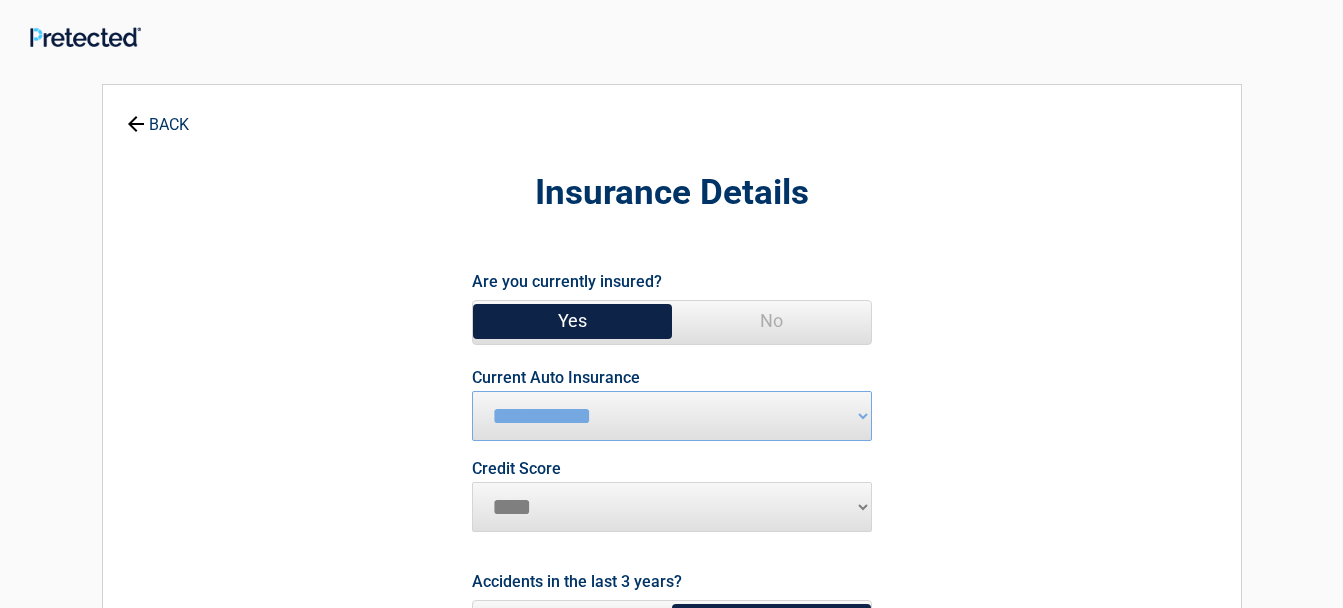 click on "*********
****
*******
****" at bounding box center [672, 507] 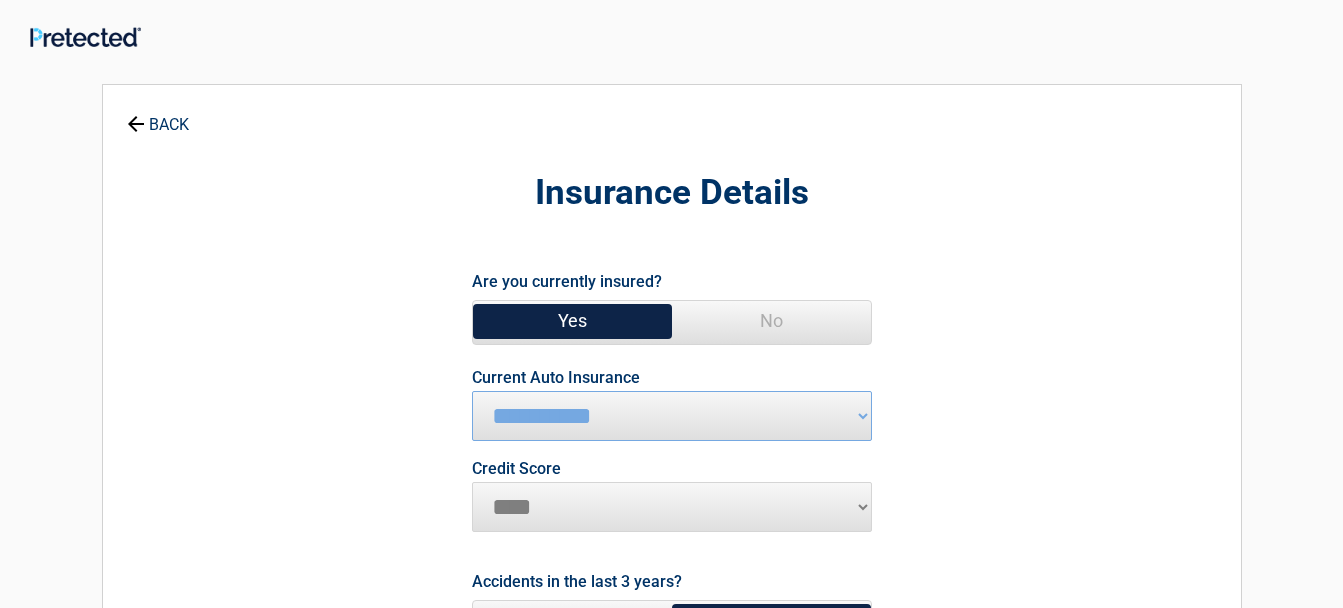 select on "*******" 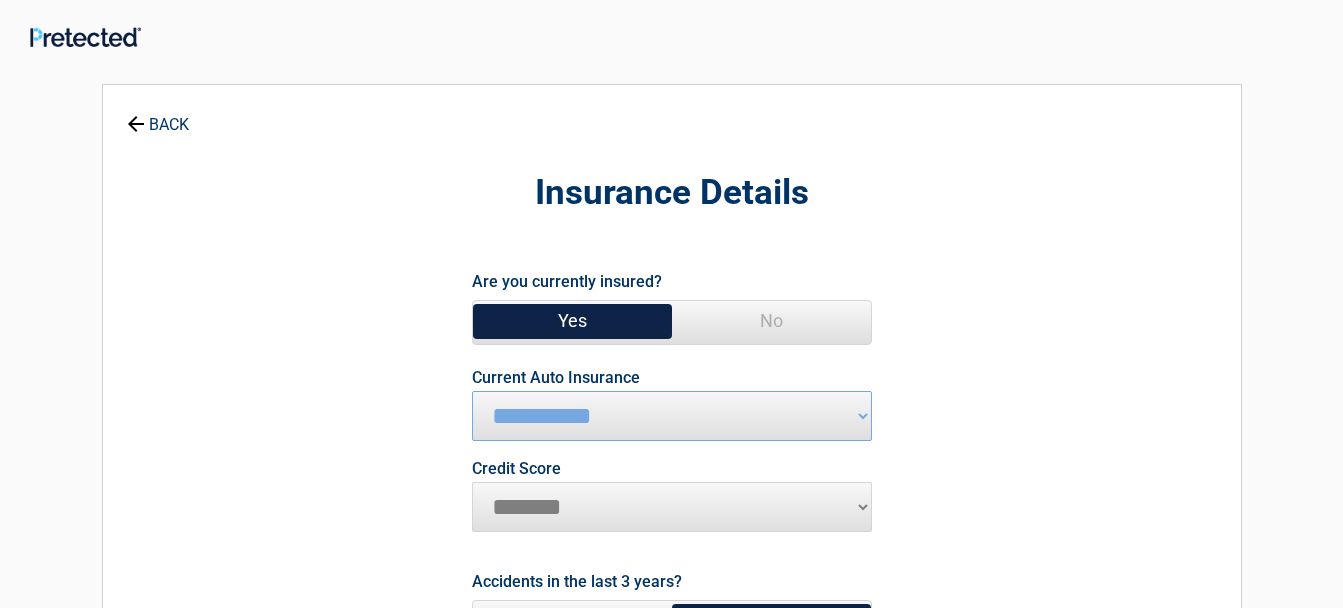 click on "*********
****
*******
****" at bounding box center (672, 507) 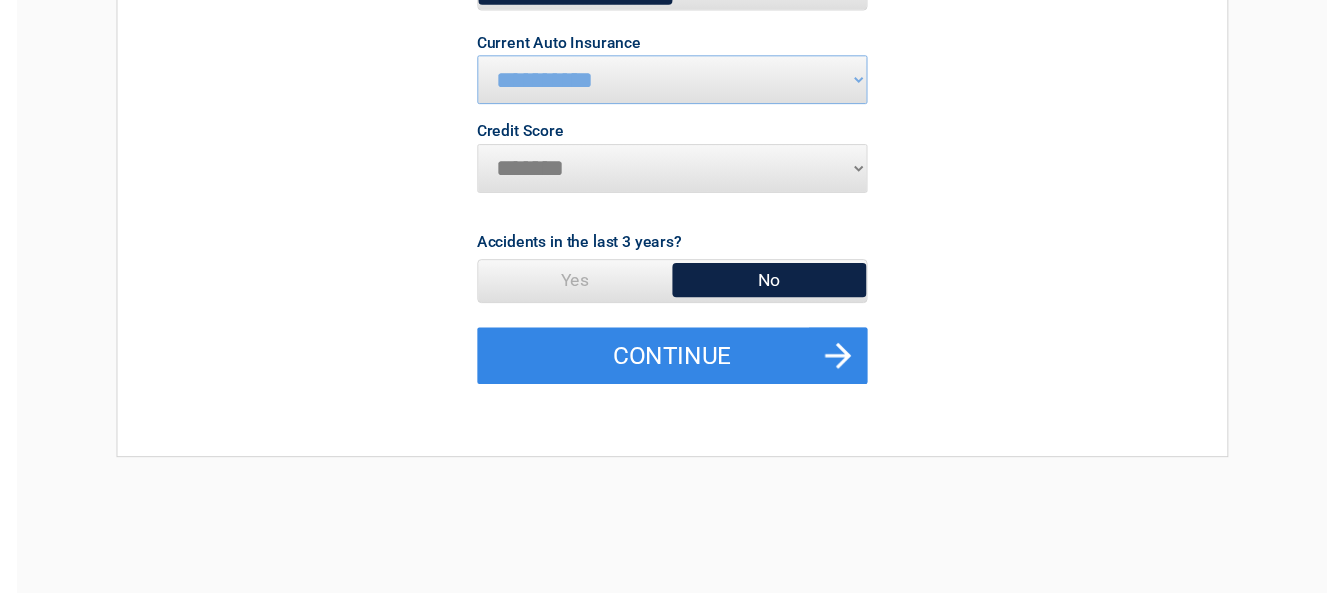 scroll, scrollTop: 339, scrollLeft: 0, axis: vertical 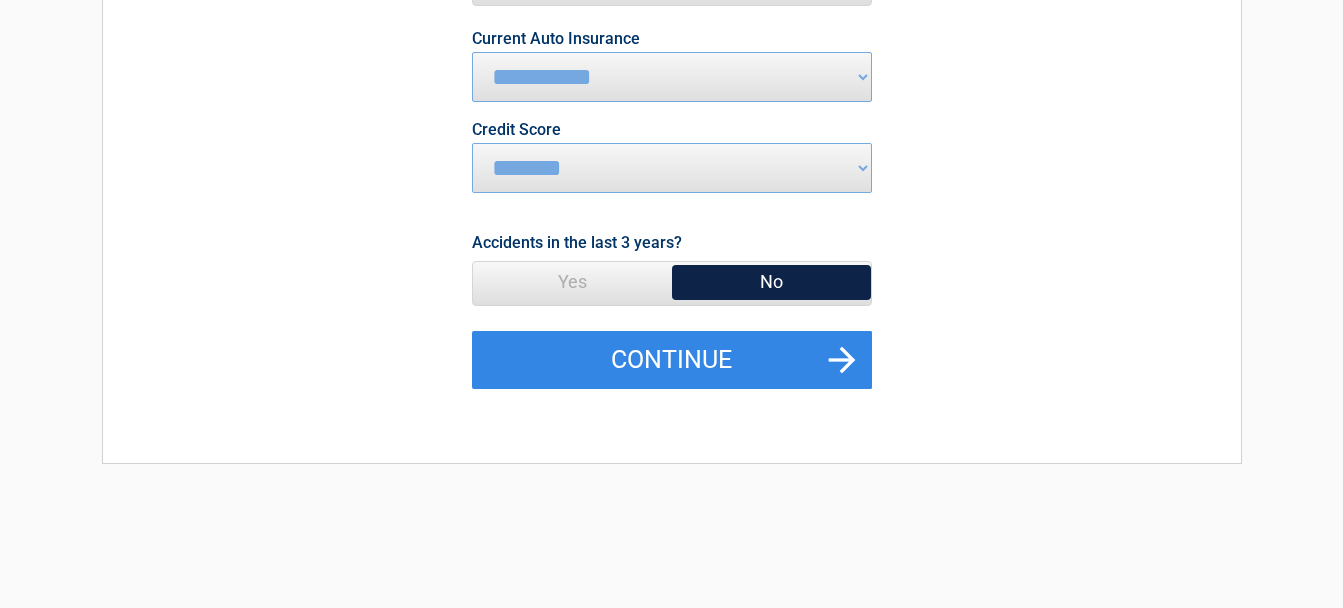 click on "No" at bounding box center (771, 282) 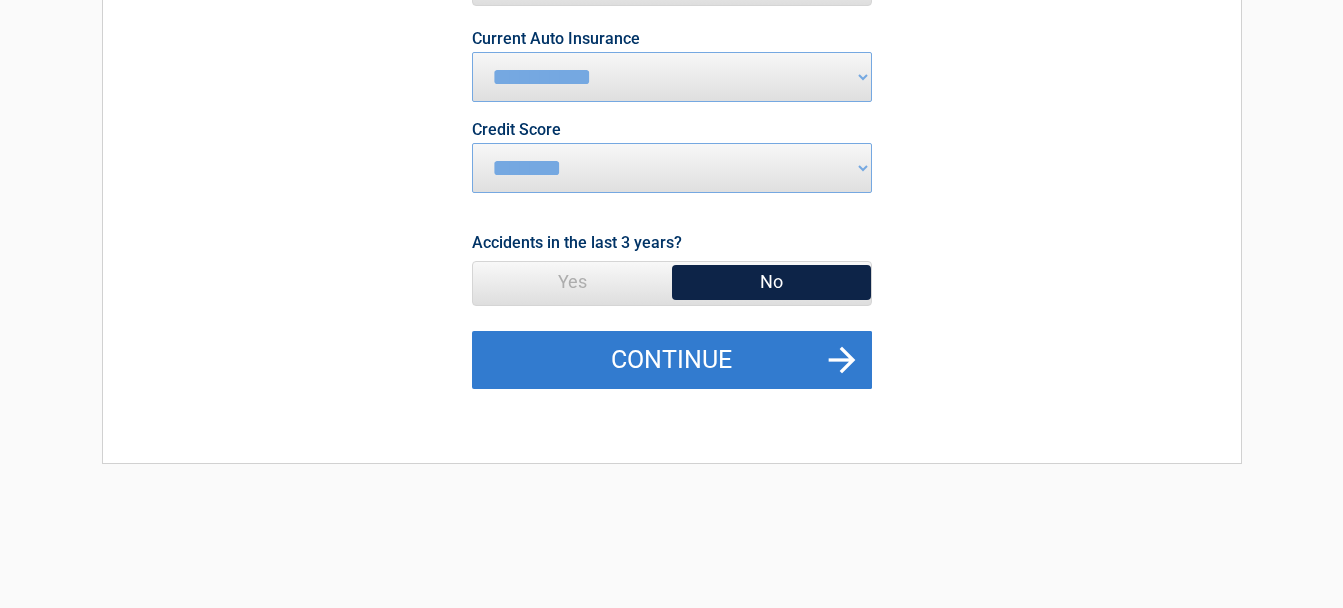 click on "Continue" at bounding box center (672, 360) 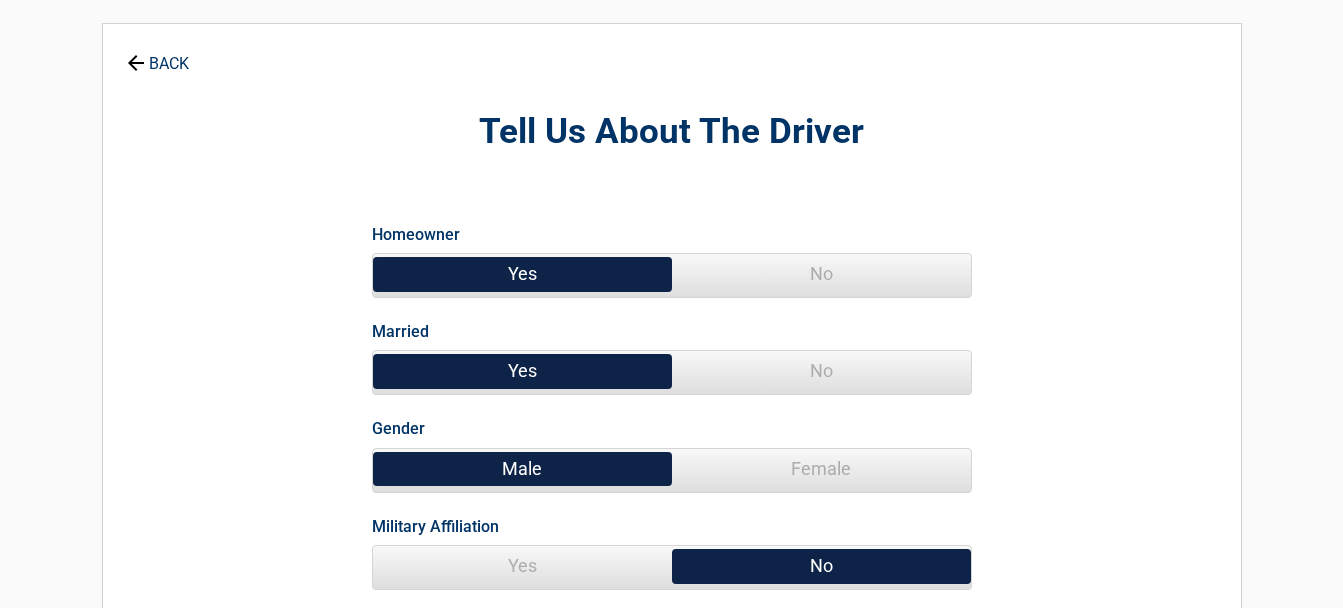 scroll, scrollTop: 0, scrollLeft: 0, axis: both 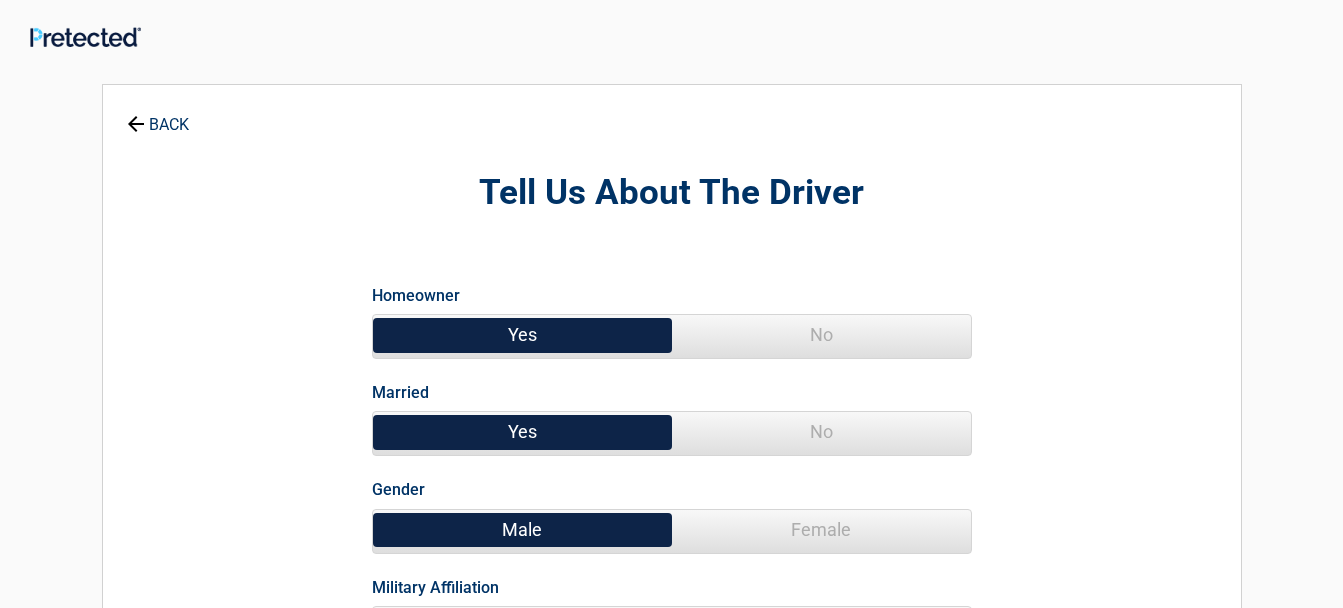 click on "Yes" at bounding box center (522, 335) 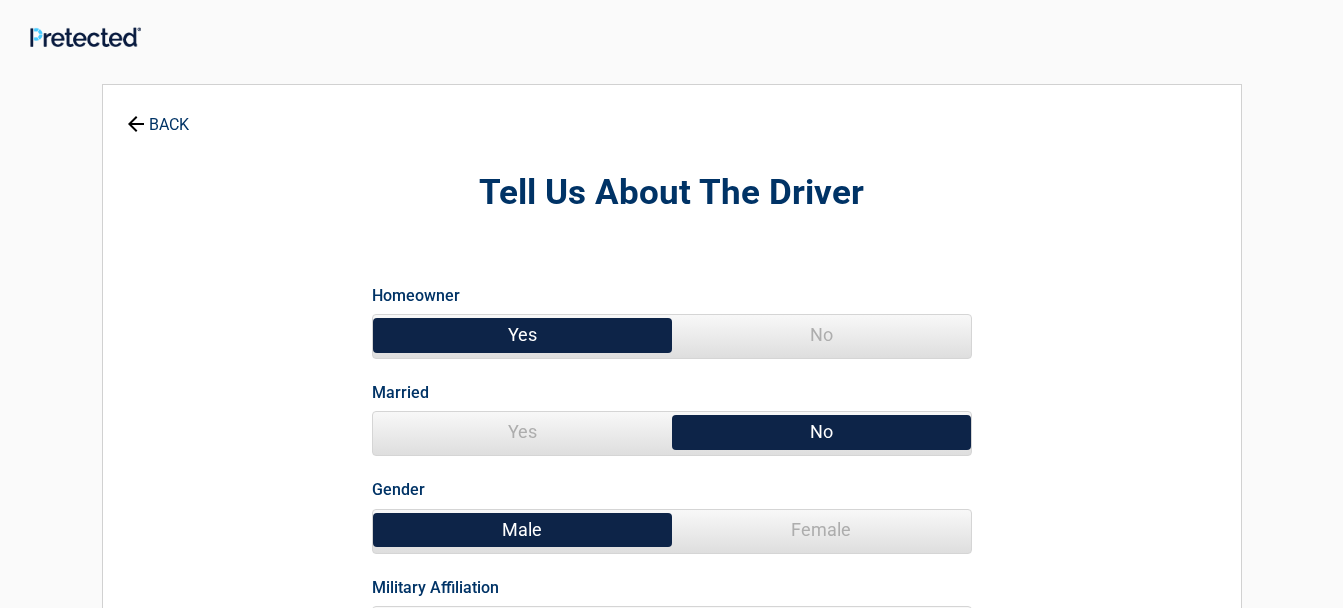 click on "Male" at bounding box center (522, 530) 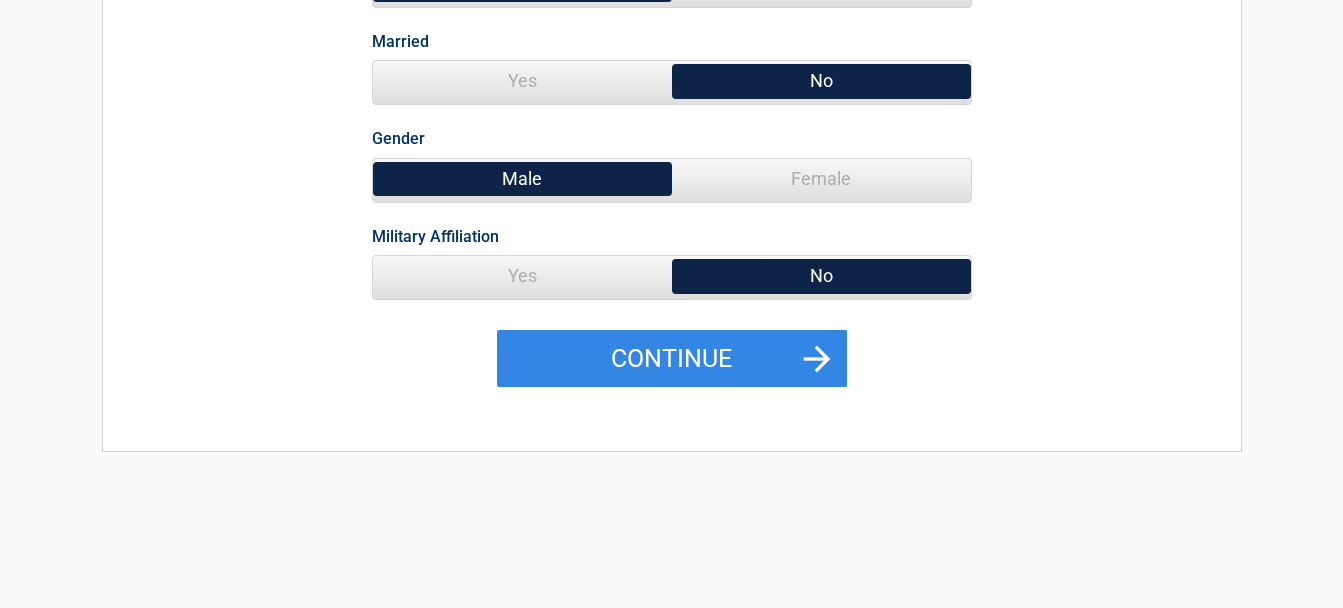 scroll, scrollTop: 372, scrollLeft: 0, axis: vertical 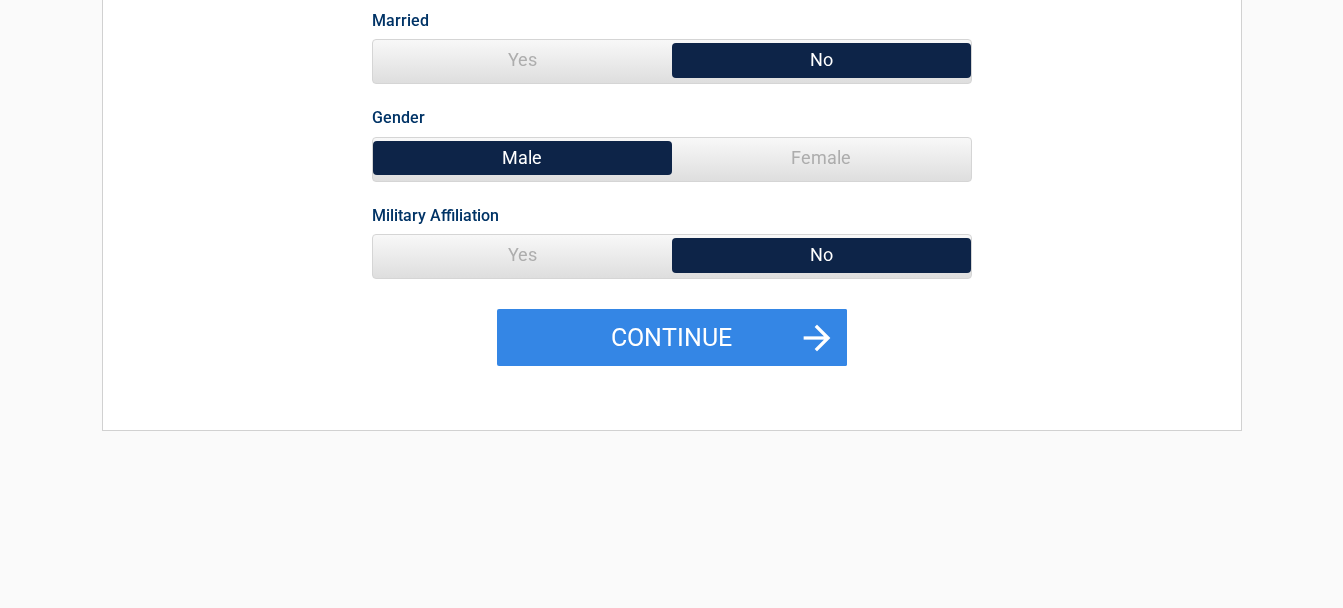 click on "Yes" at bounding box center (522, 255) 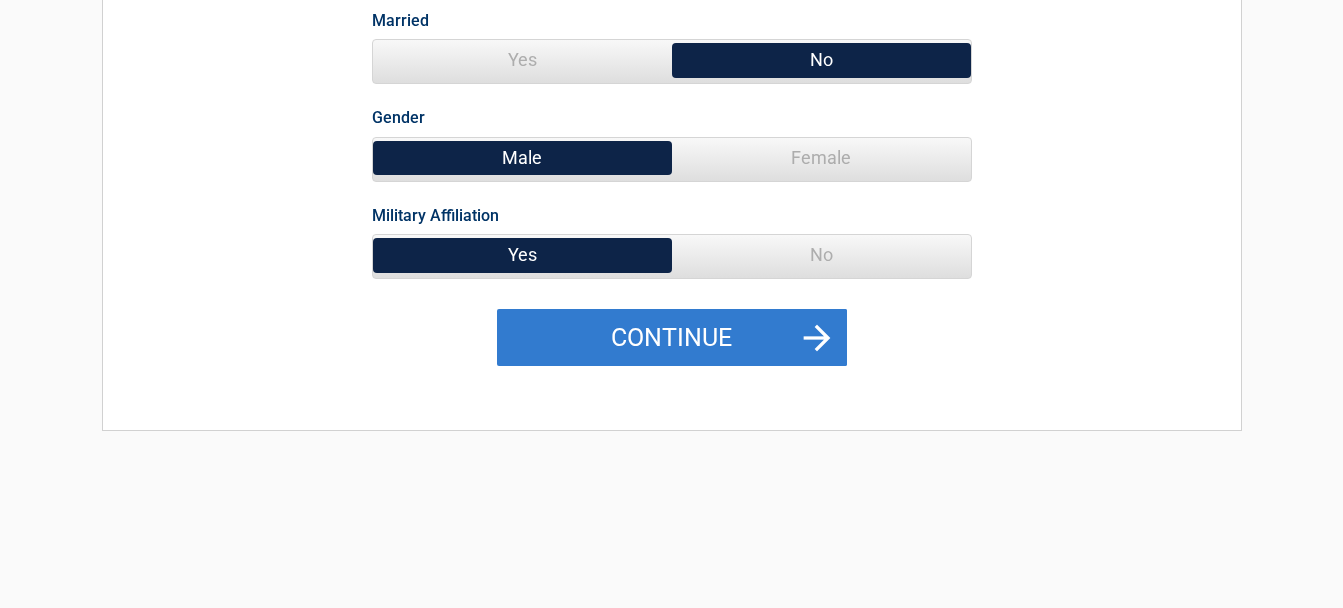 click on "Continue" at bounding box center [672, 338] 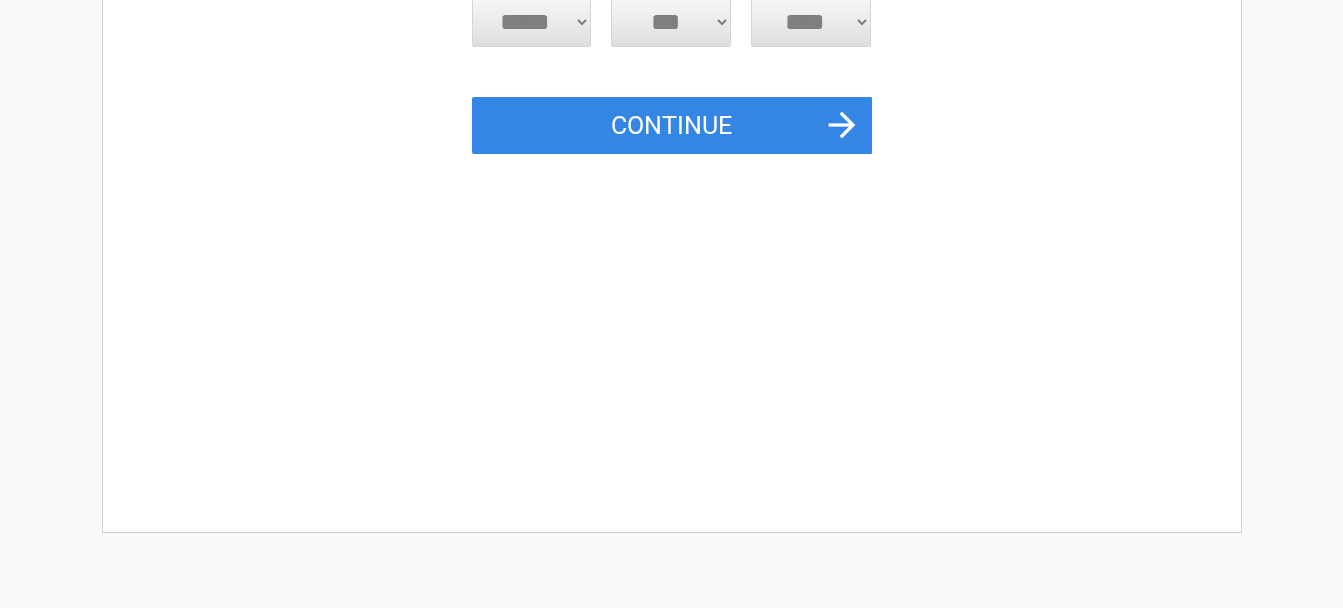 scroll, scrollTop: 0, scrollLeft: 0, axis: both 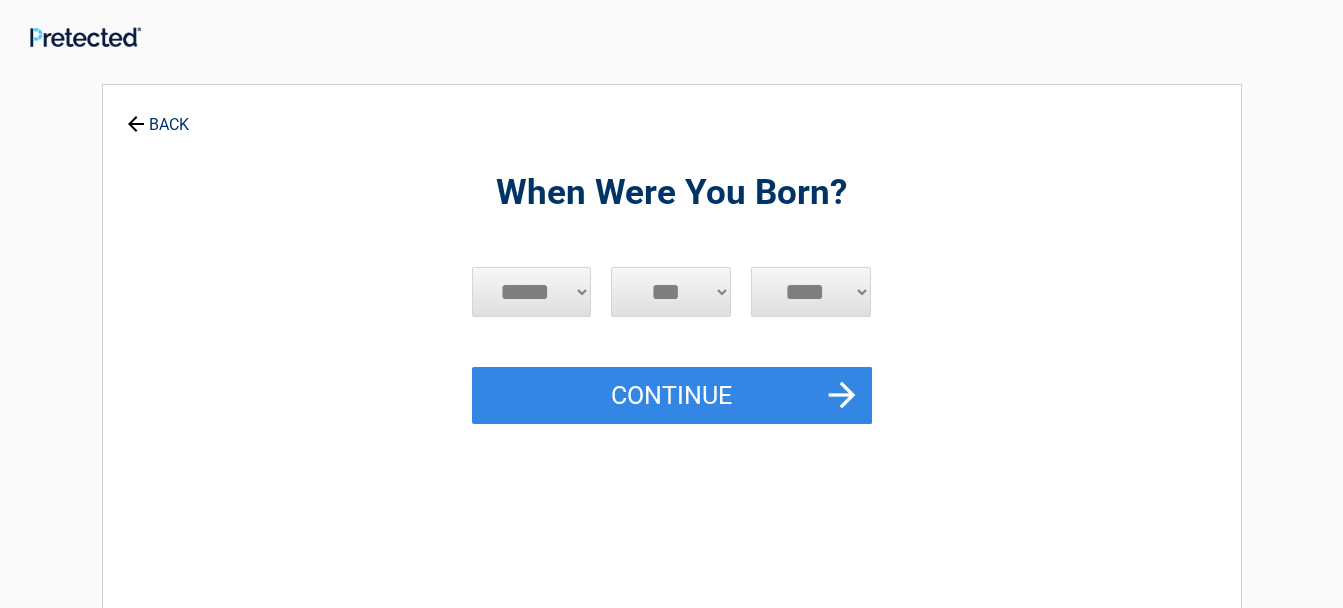 click on "*****
***
***
***
***
***
***
***
***
***
***
***
***" at bounding box center (532, 292) 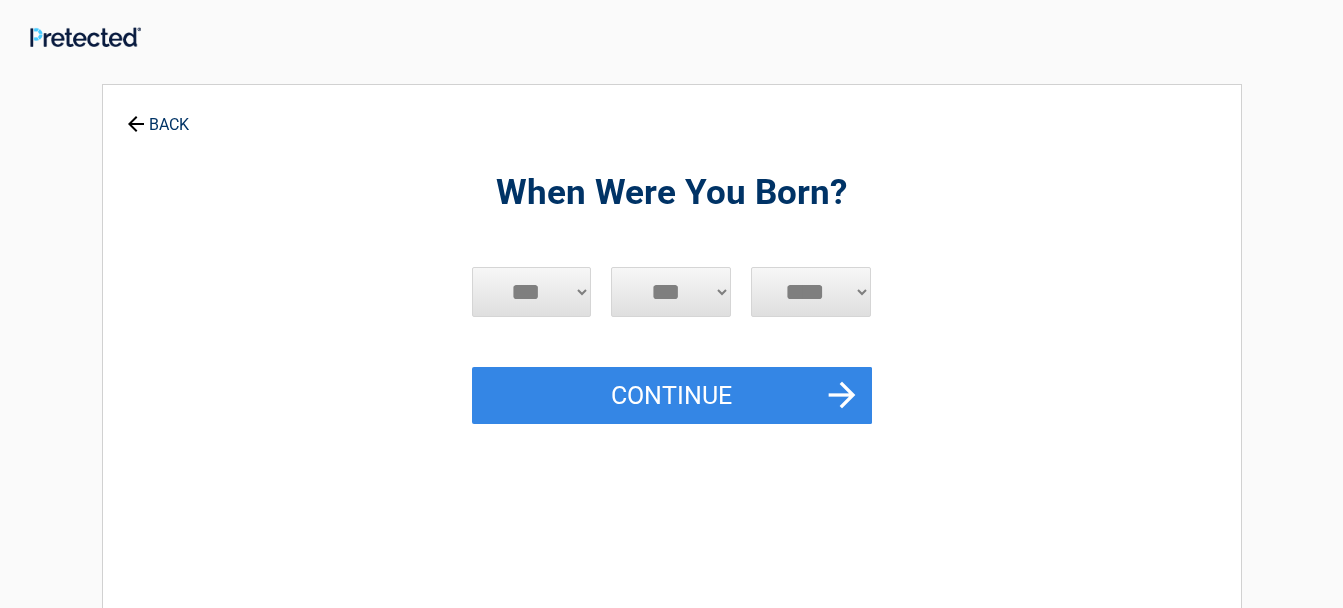 click on "*****
***
***
***
***
***
***
***
***
***
***
***
***" at bounding box center (532, 292) 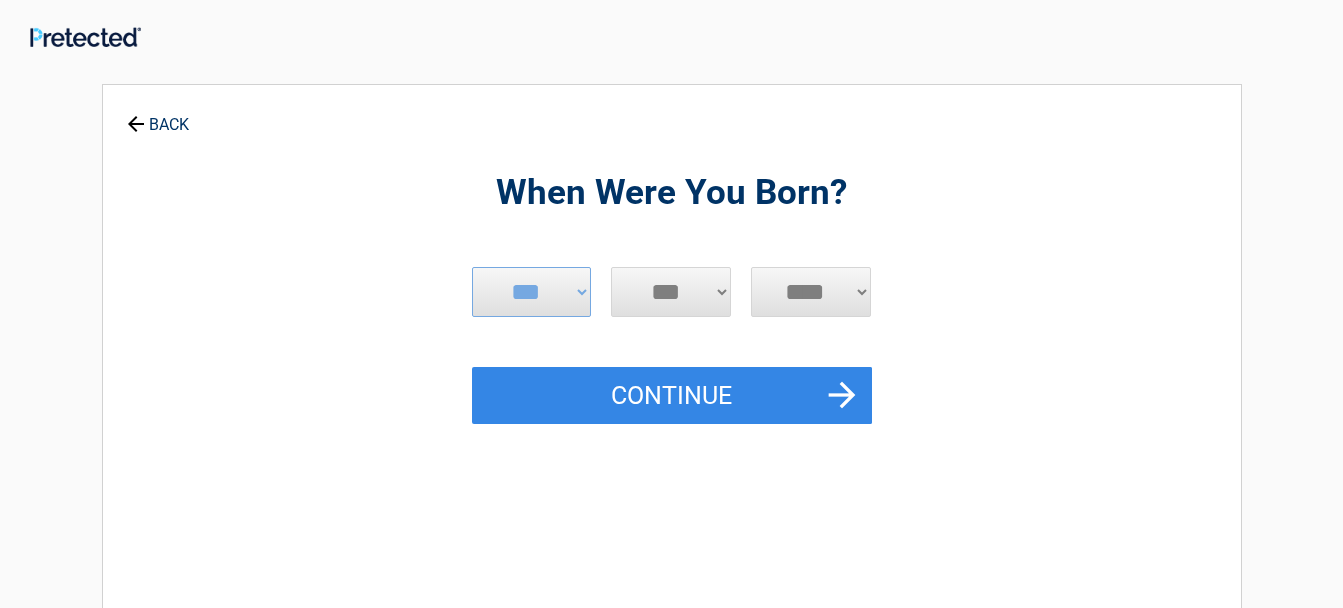 click on "*** * * * * * * * * * ** ** ** ** ** ** ** ** ** ** ** ** ** ** ** ** ** ** ** ** ** **" at bounding box center (671, 292) 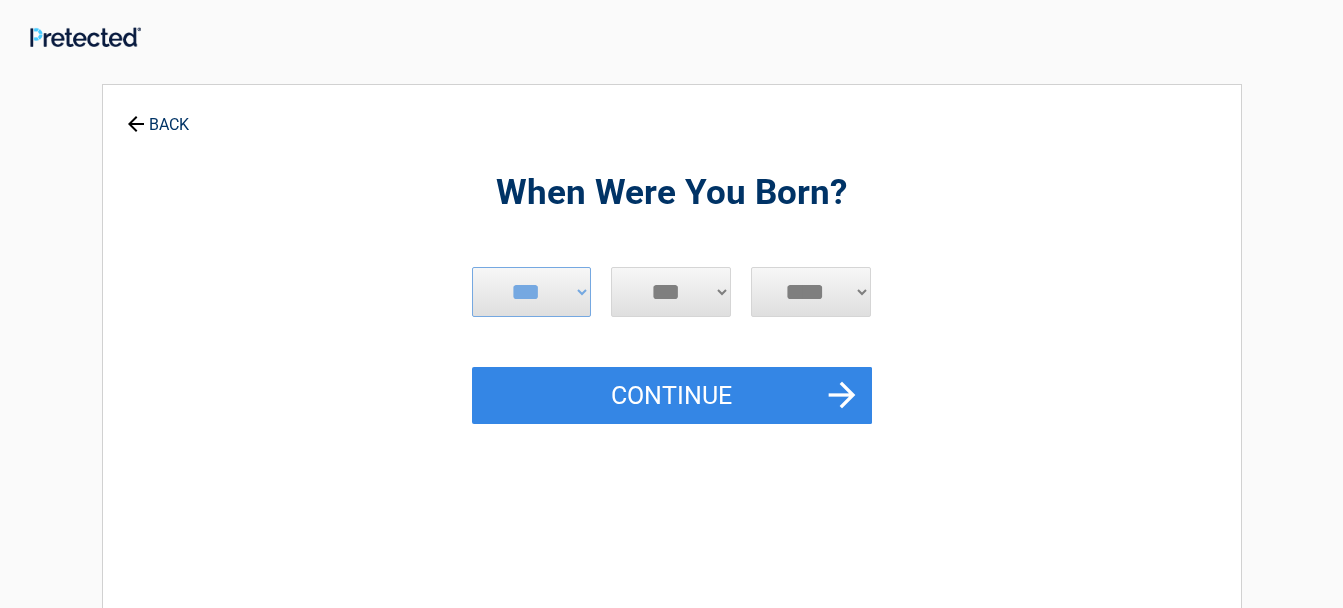 select on "**" 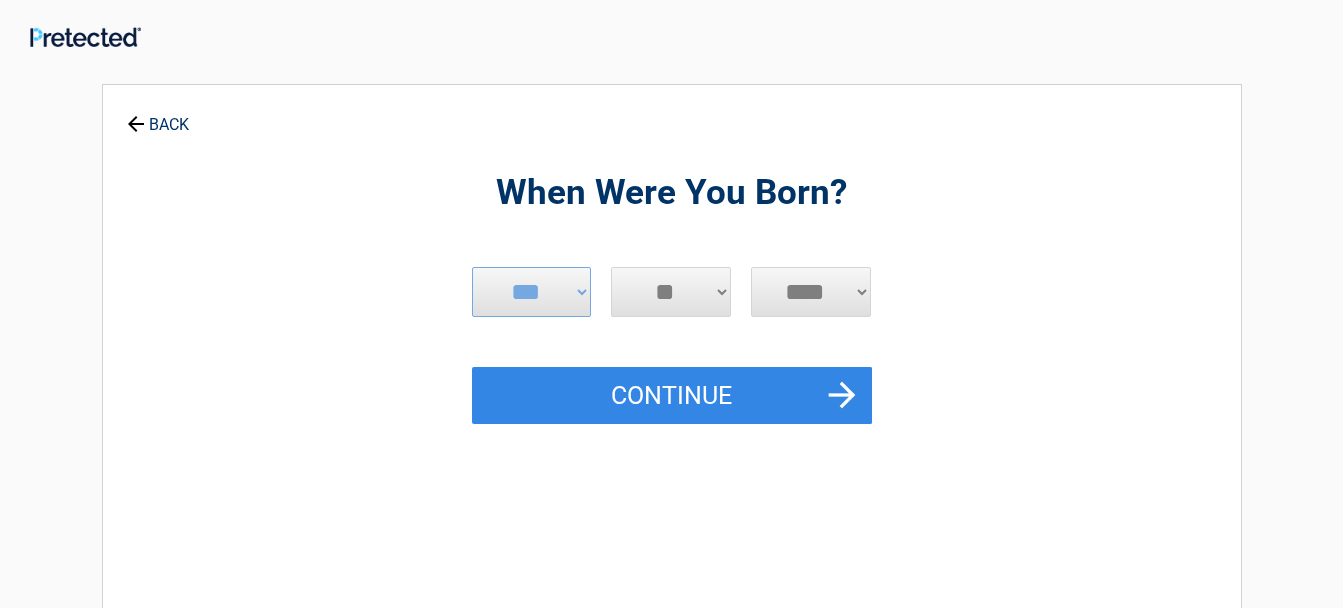 click on "*** * * * * * * * * * ** ** ** ** ** ** ** ** ** ** ** ** ** ** ** ** ** ** ** ** ** **" at bounding box center [671, 292] 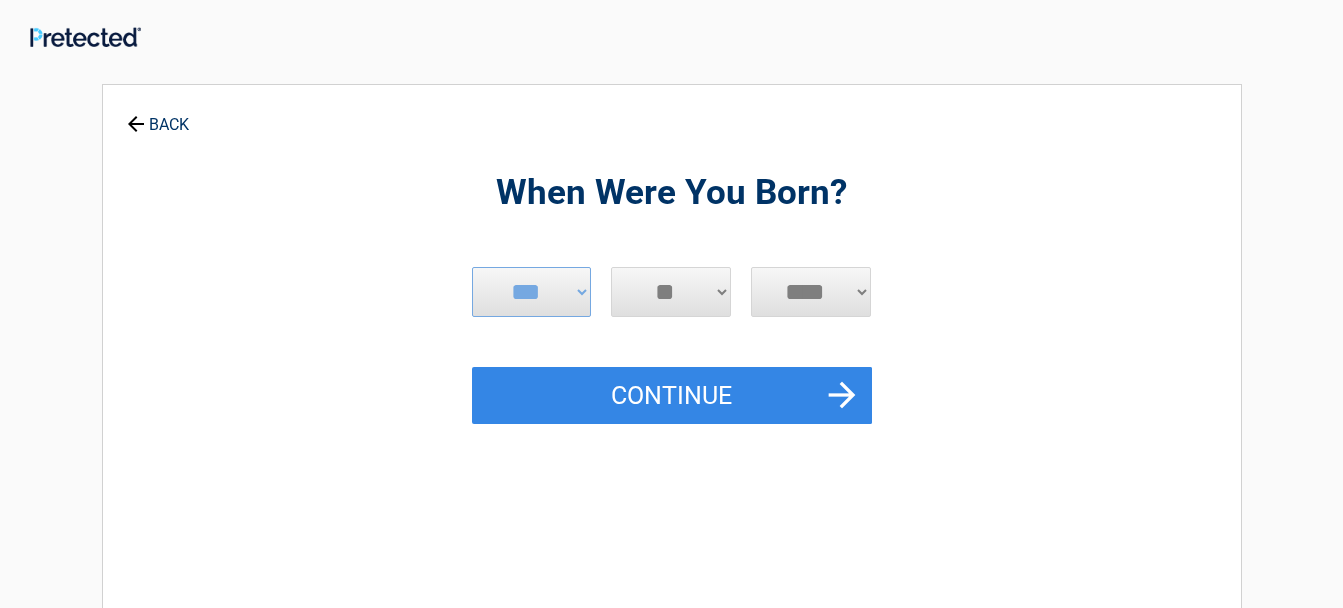 click on "****
****
****
****
****
****
****
****
****
****
****
****
****
****
****
****
****
****
****
****
****
****
****
****
****
****
****
****
****
****
****
****
****
****
****
****
****
****
****
****
****
****
****
****
****
****
****
****
****
****
****
****
****
****
****
****
****
****
****
****
****
****
****
****" at bounding box center (811, 292) 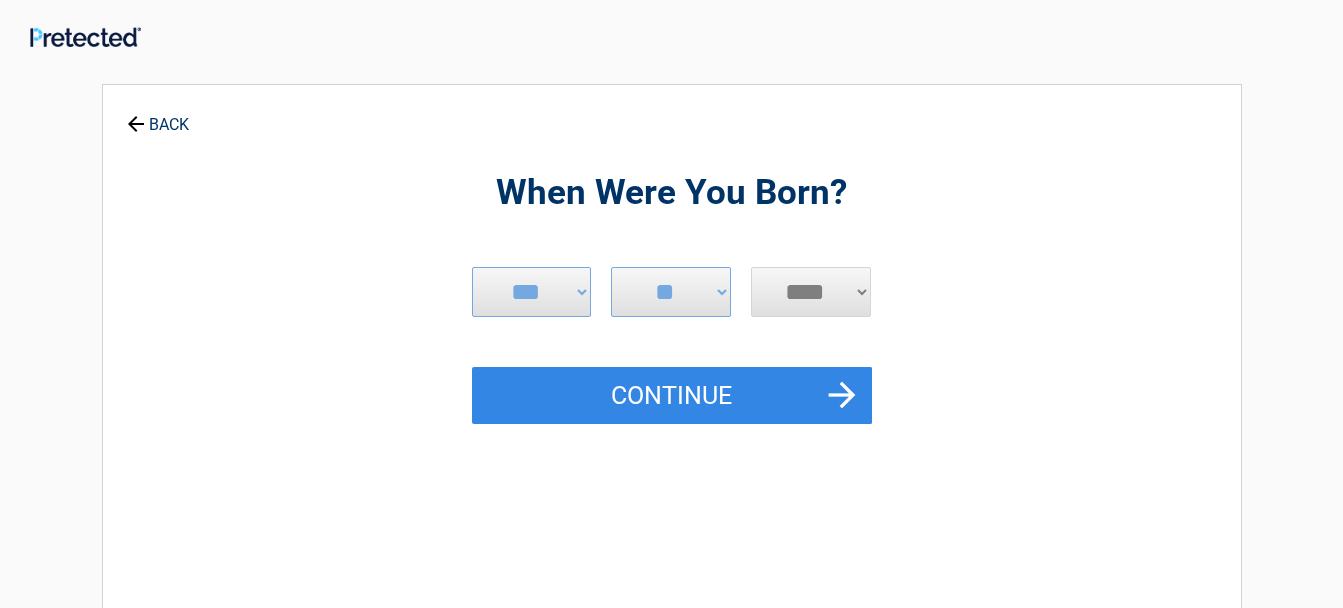select on "****" 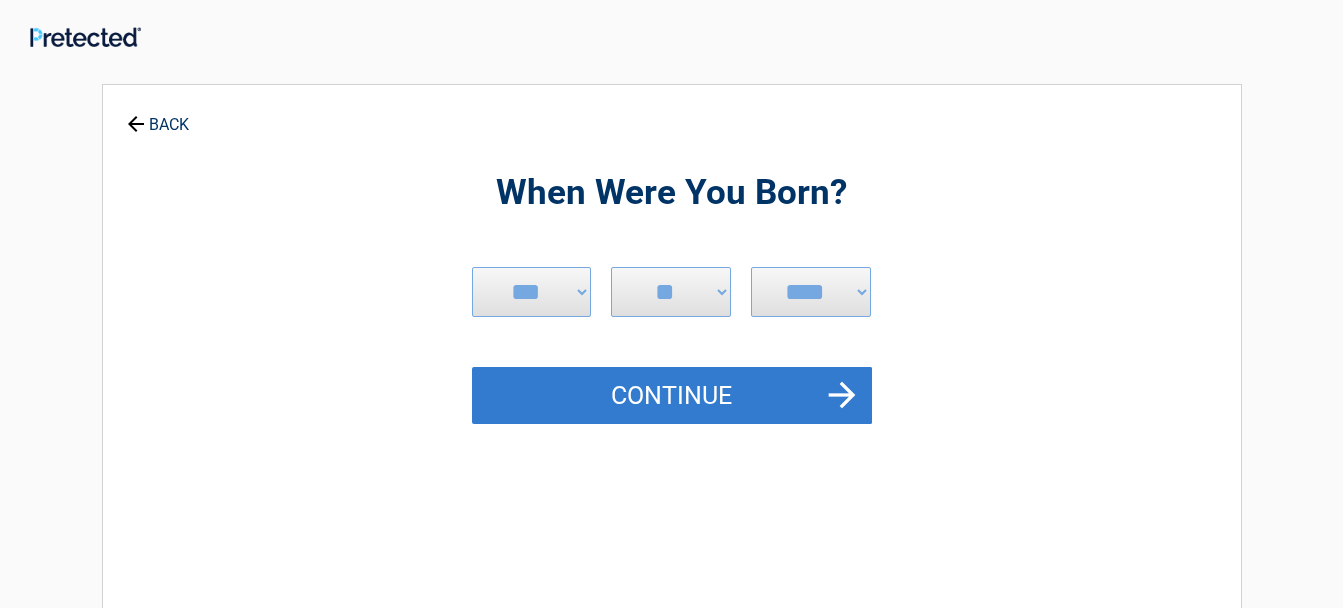 click on "Continue" at bounding box center (672, 396) 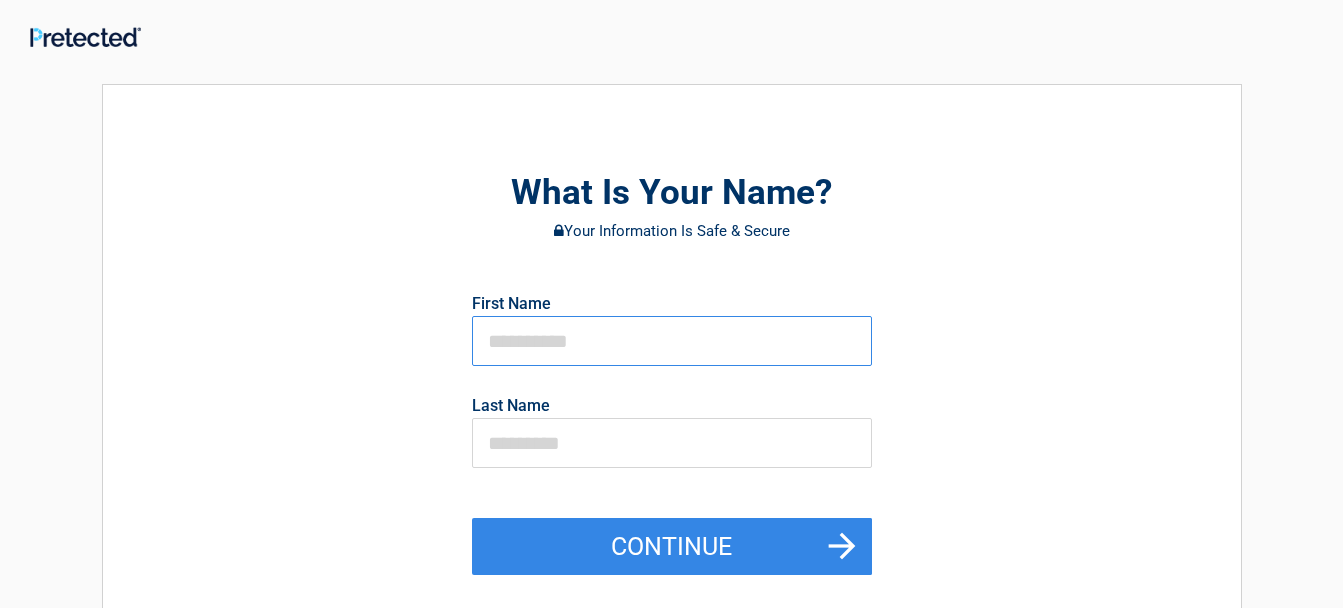 click at bounding box center (672, 341) 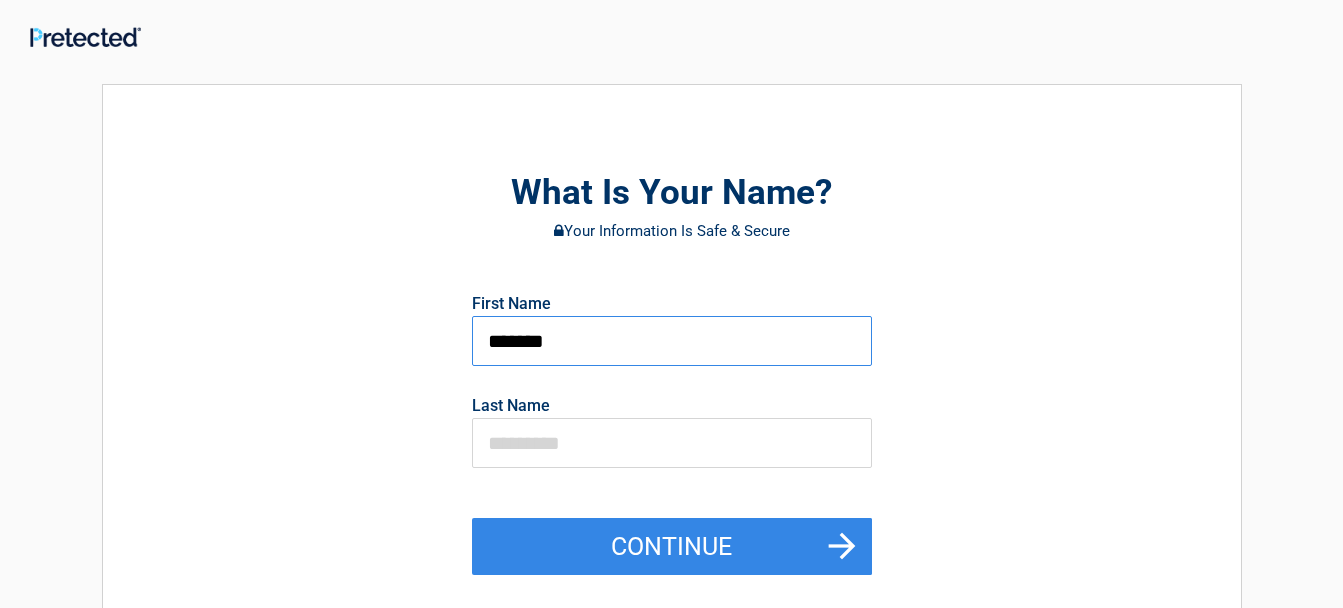 type on "*******" 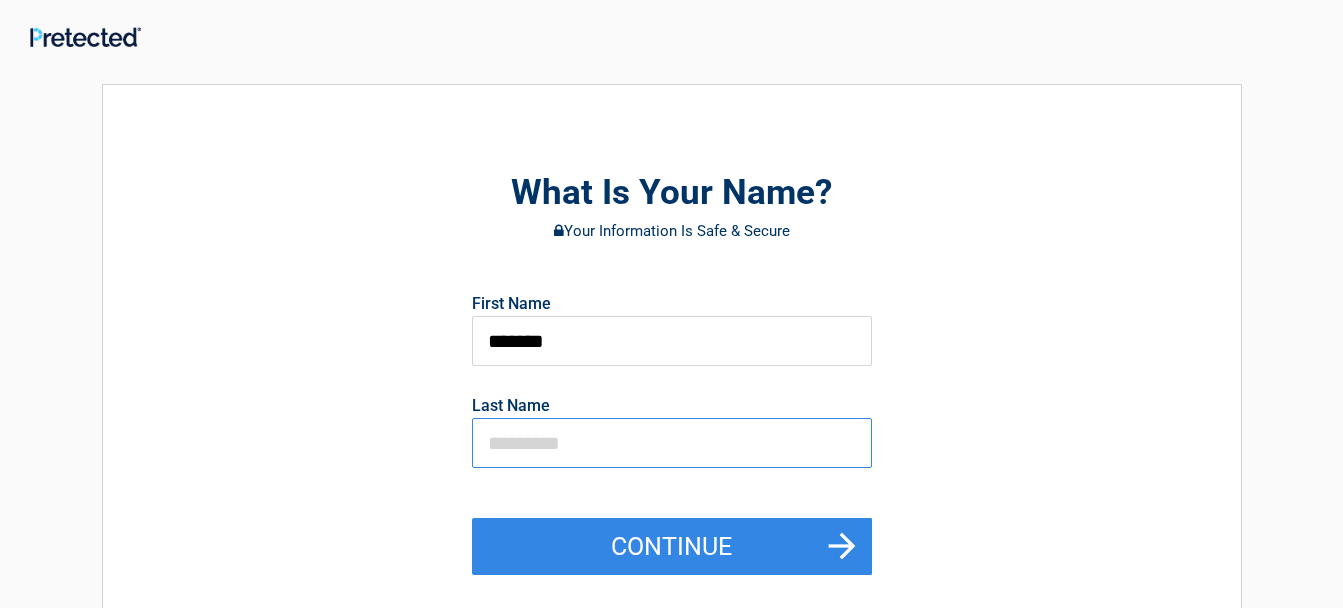 click at bounding box center [672, 443] 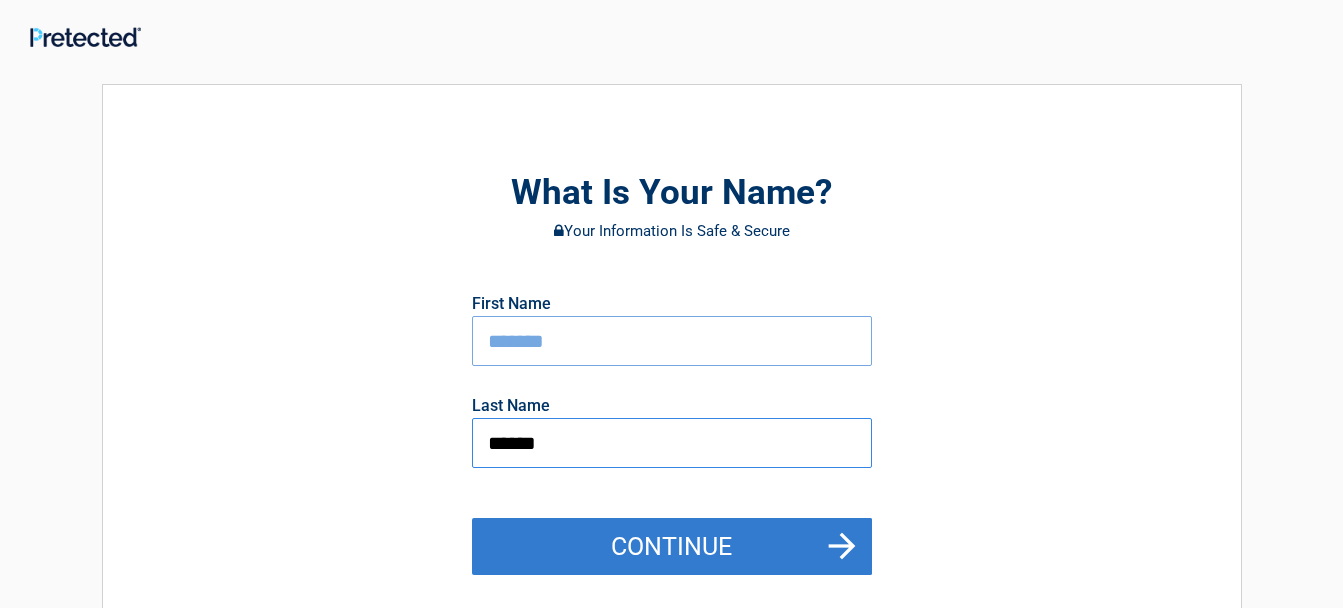 type on "******" 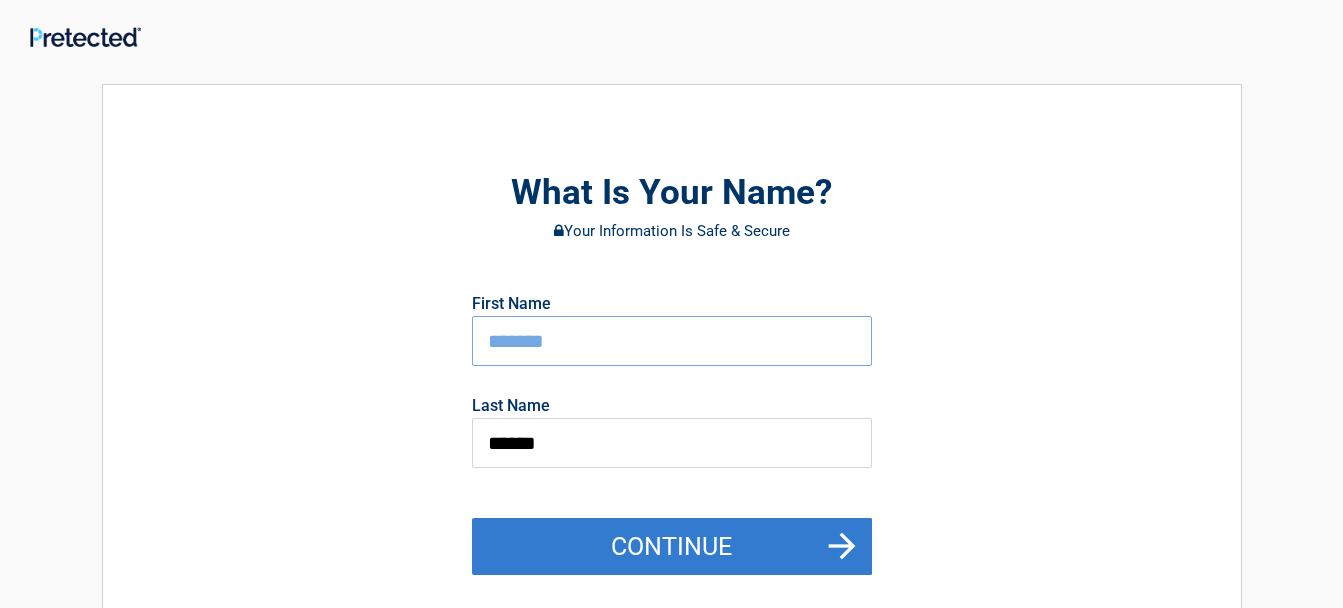 click on "Continue" at bounding box center [672, 547] 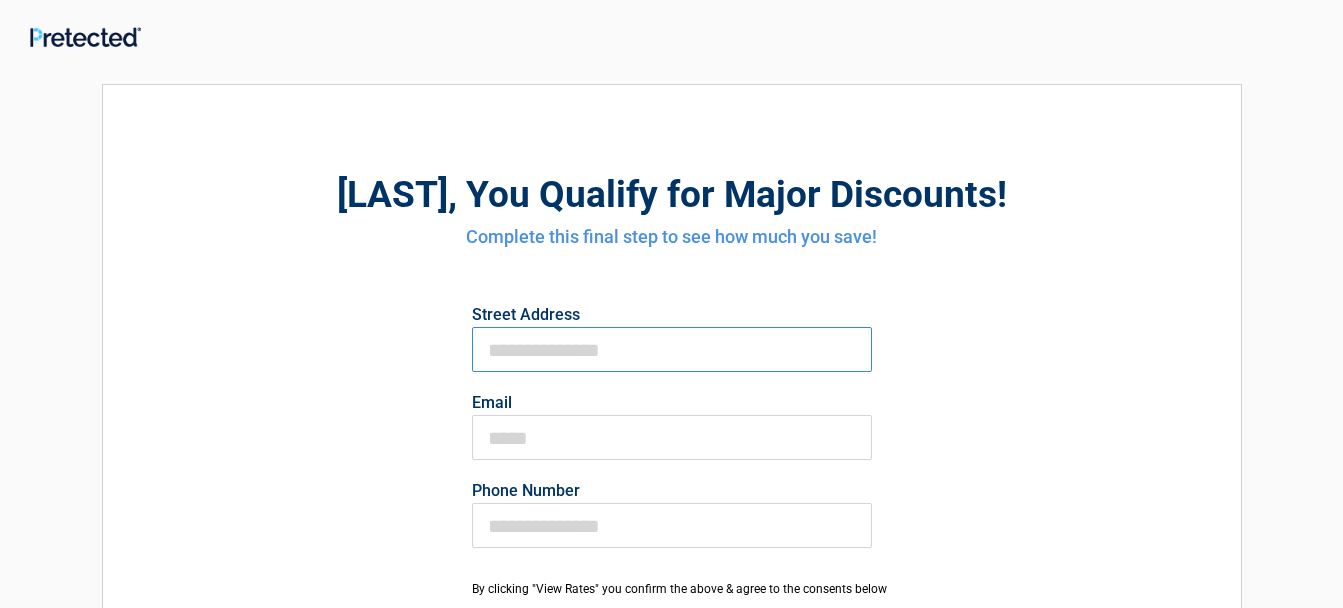 click on "First Name" at bounding box center (672, 349) 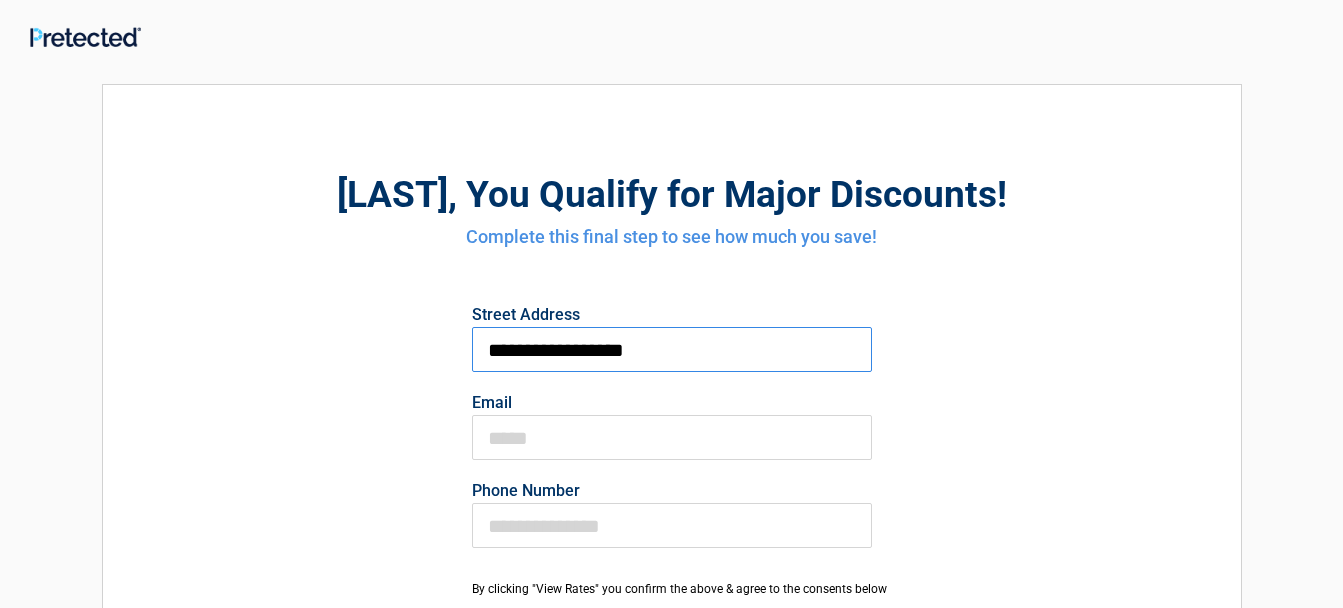 type on "**********" 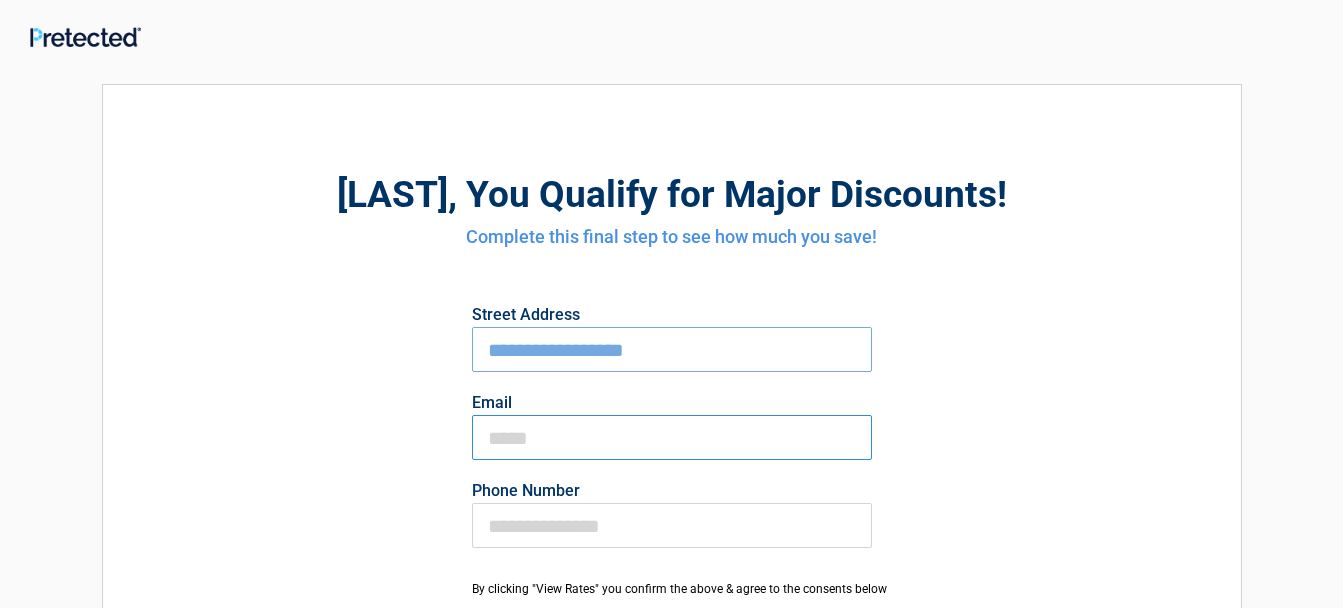 click on "Email" at bounding box center [672, 437] 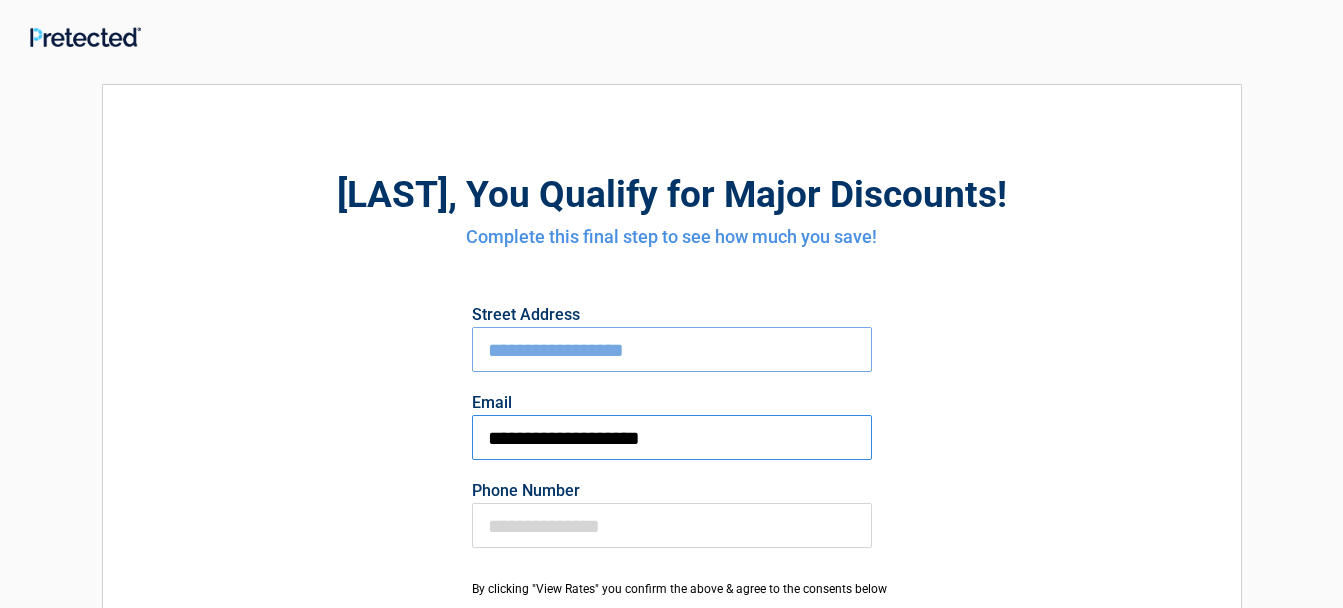 type on "**********" 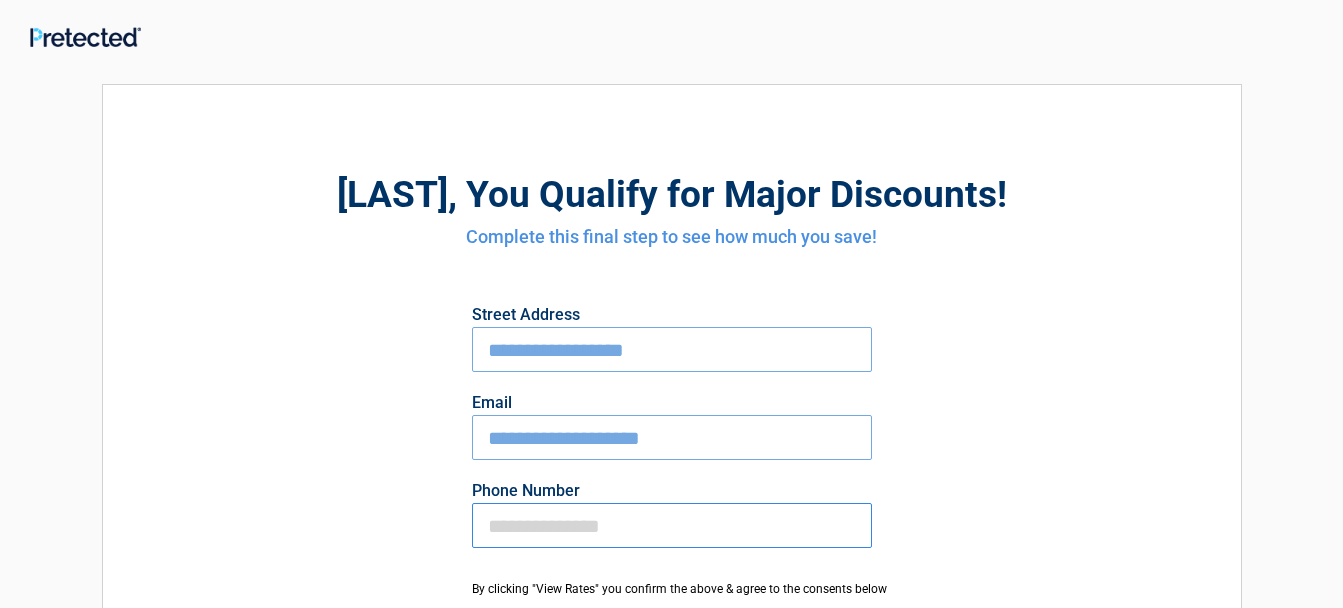 click on "Phone Number" at bounding box center (672, 525) 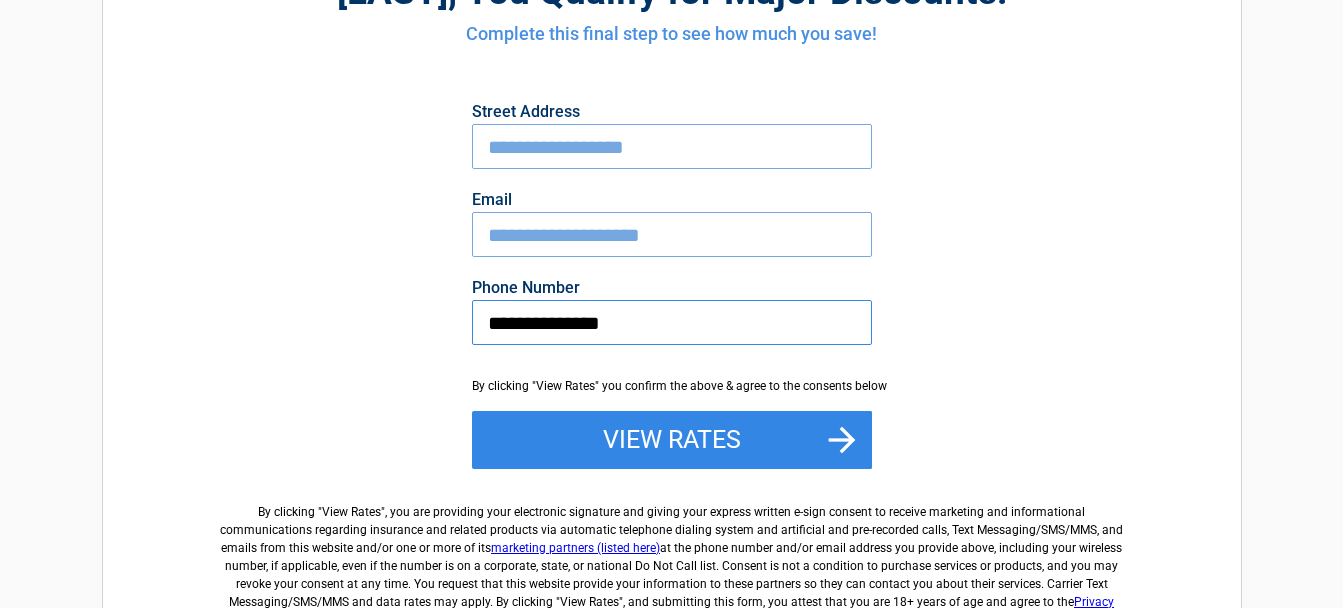 scroll, scrollTop: 211, scrollLeft: 0, axis: vertical 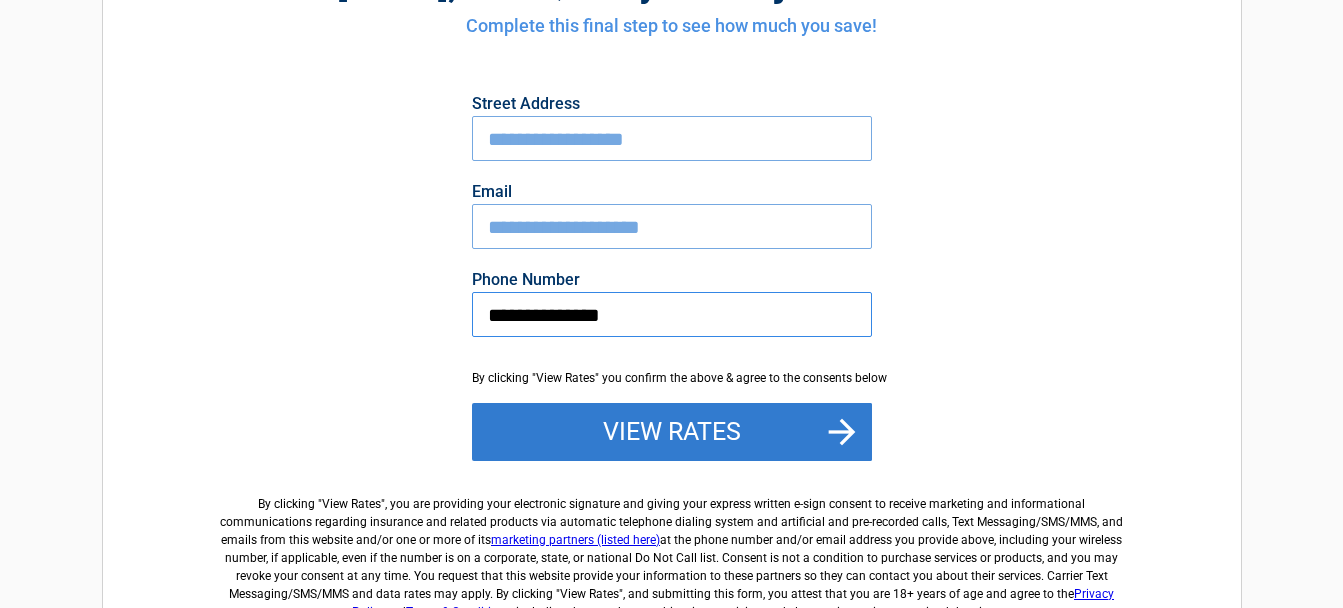 type on "**********" 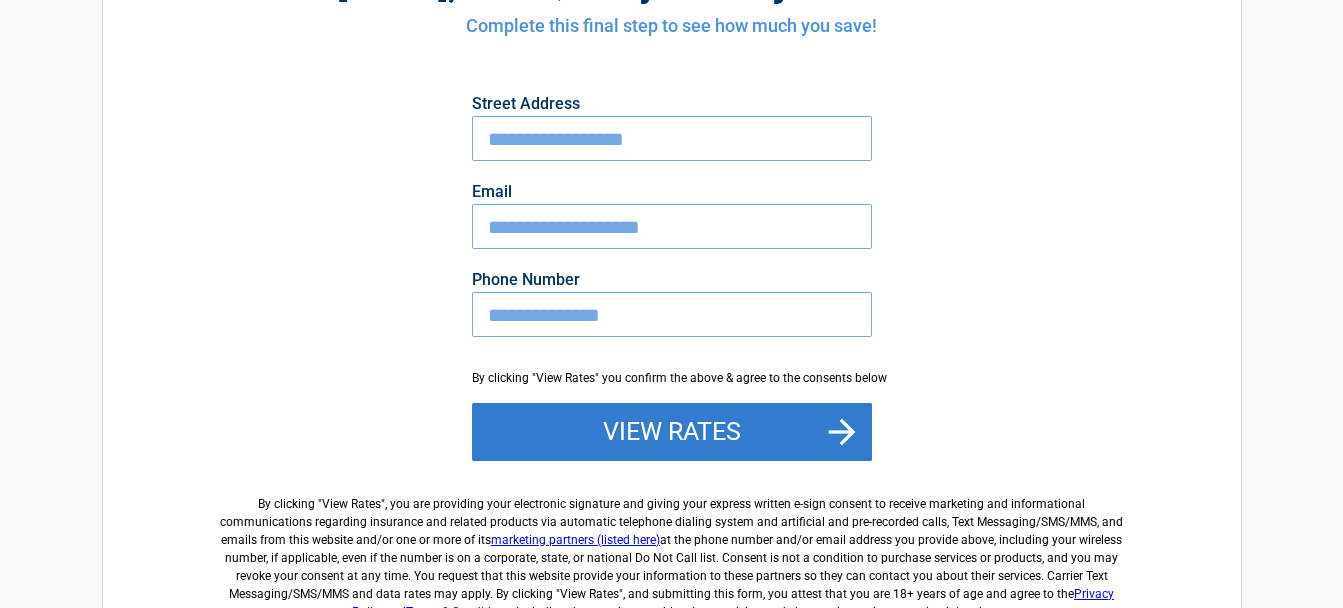 click on "View Rates" at bounding box center (672, 432) 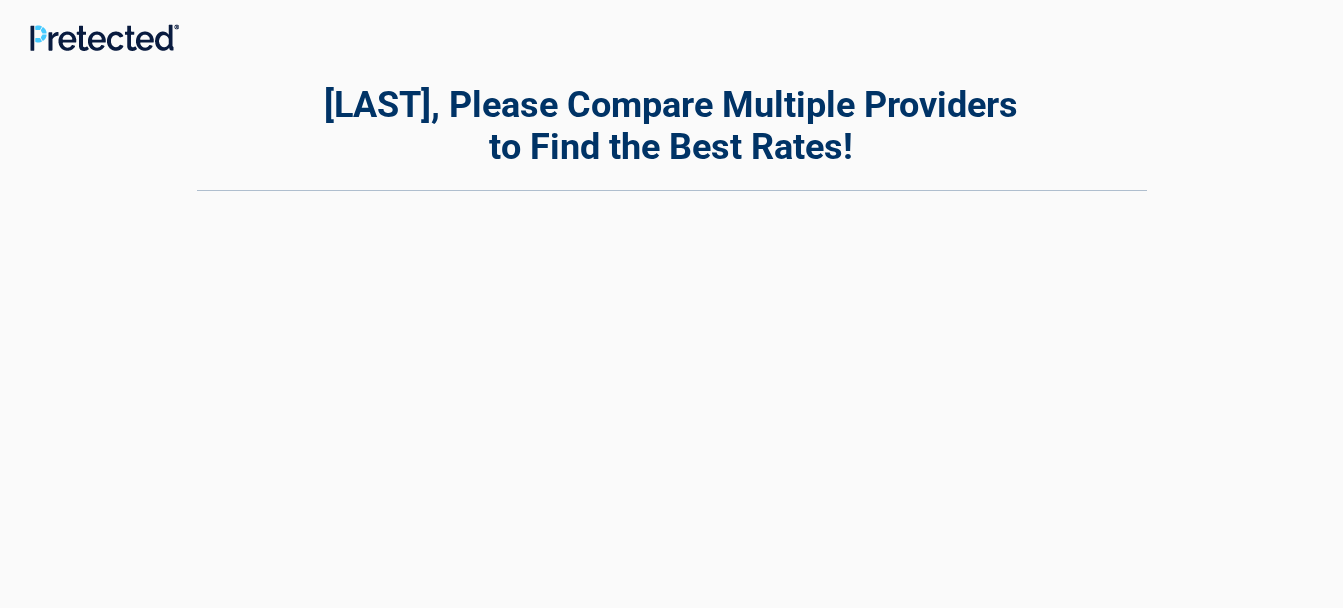scroll, scrollTop: 0, scrollLeft: 0, axis: both 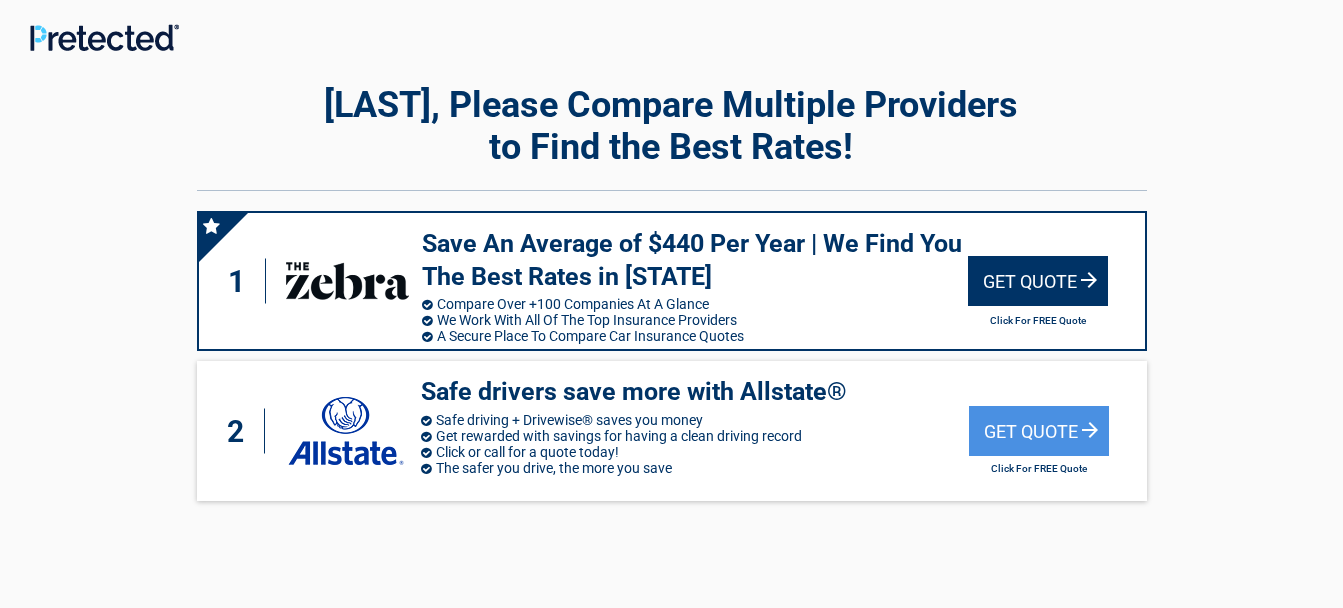 click on "Get Quote" at bounding box center [1038, 281] 